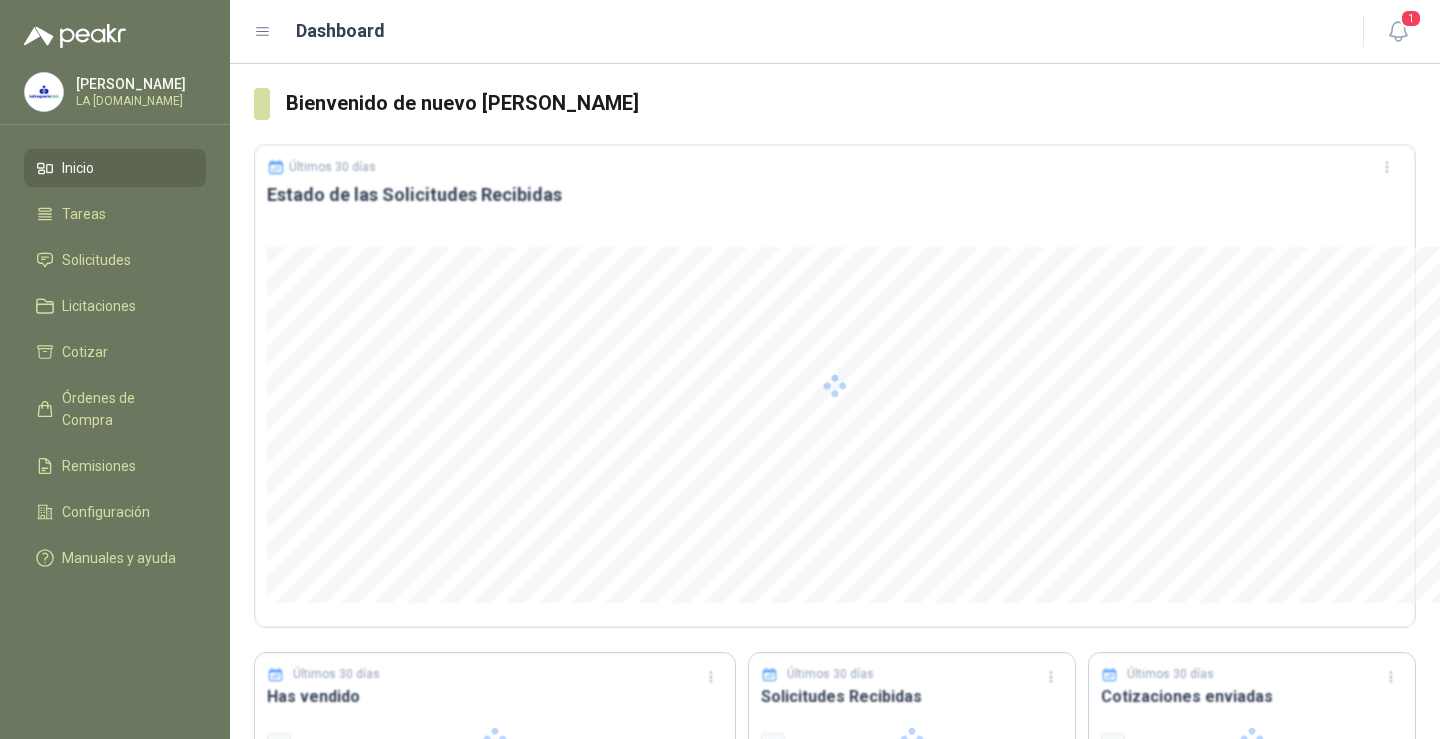 scroll, scrollTop: 0, scrollLeft: 0, axis: both 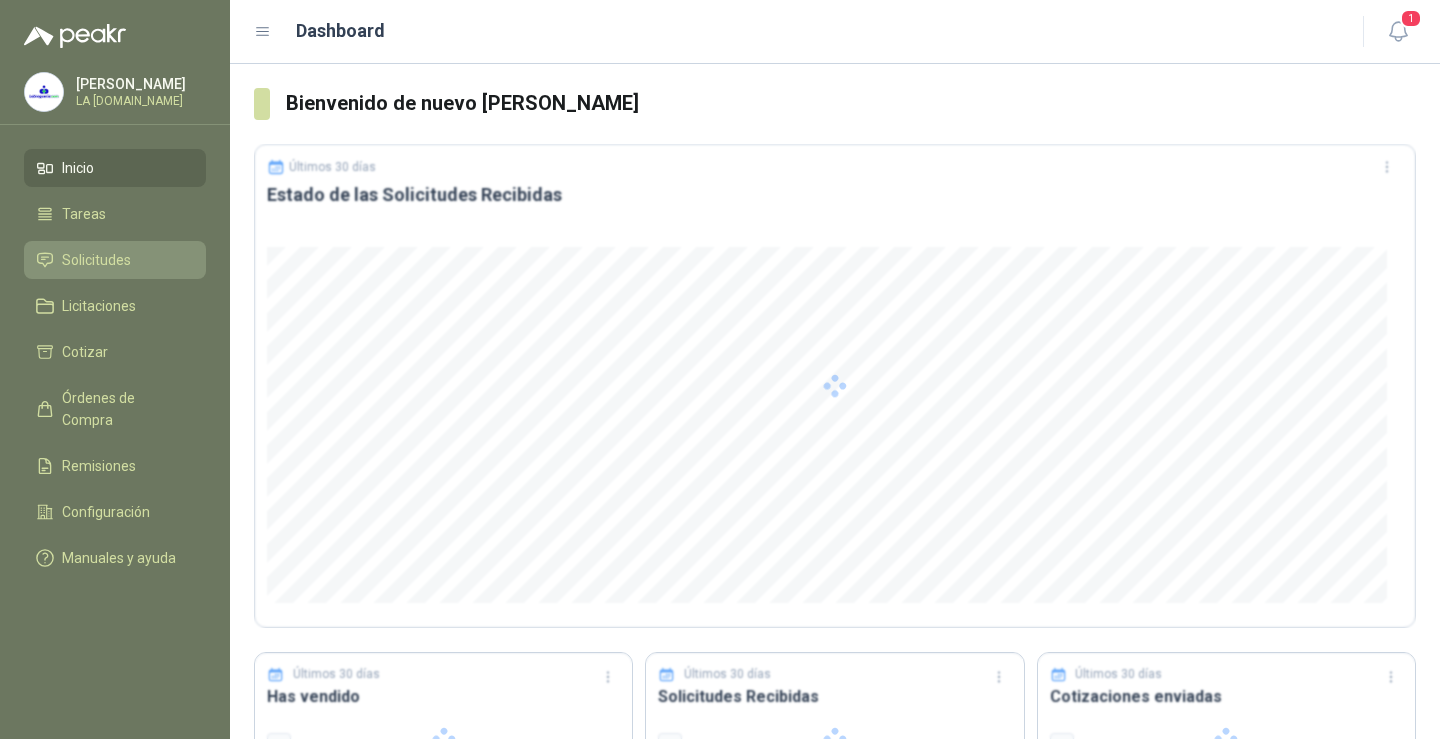 click on "Solicitudes" at bounding box center (96, 260) 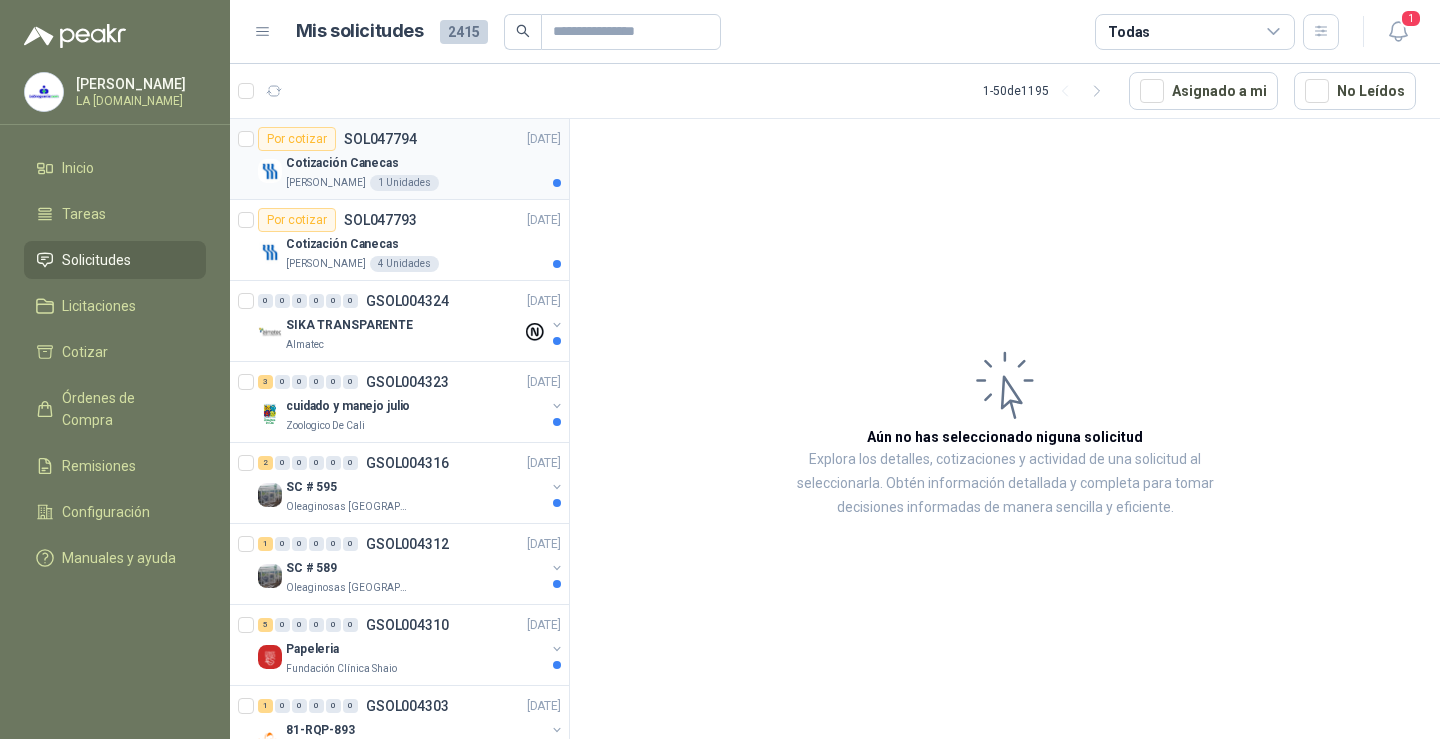 click on "Cotización Canecas" at bounding box center [423, 163] 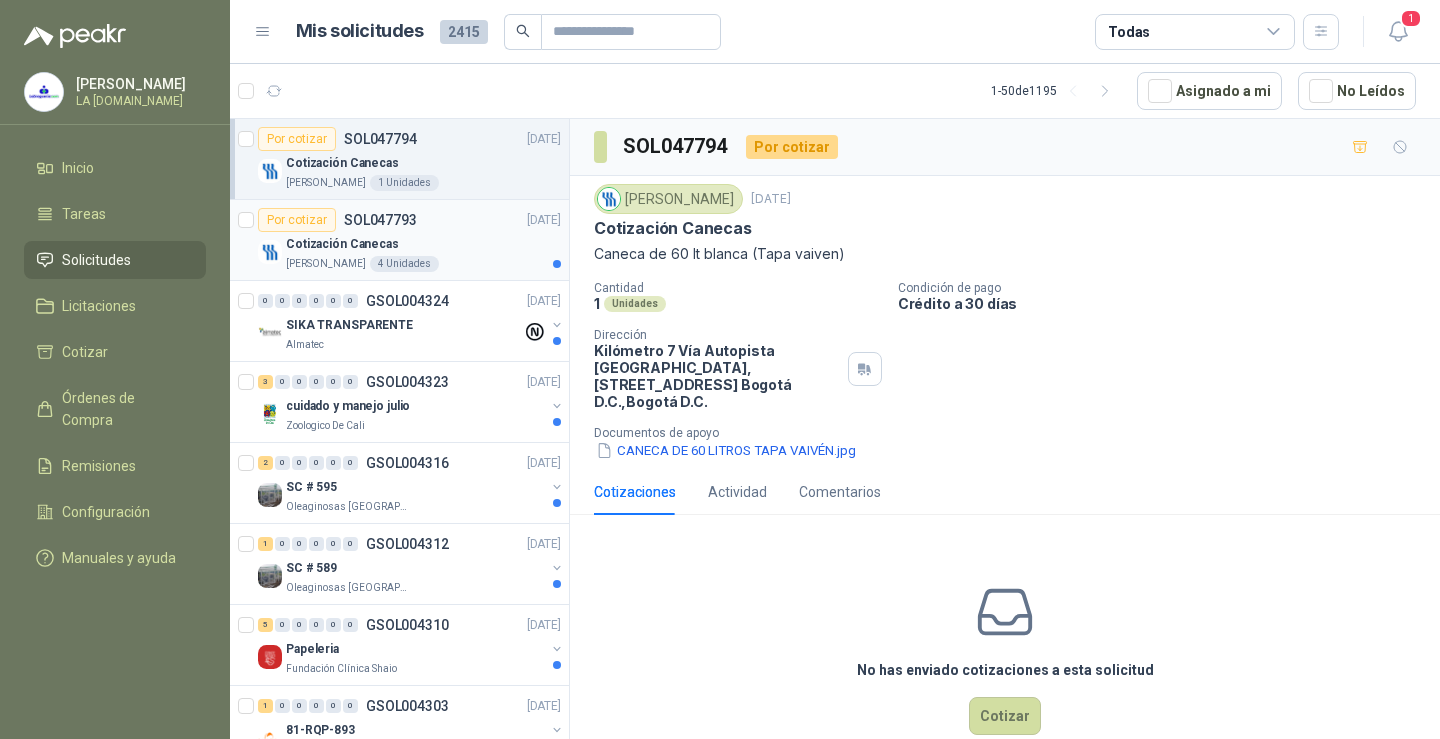 click on "Cotización Canecas" at bounding box center (423, 244) 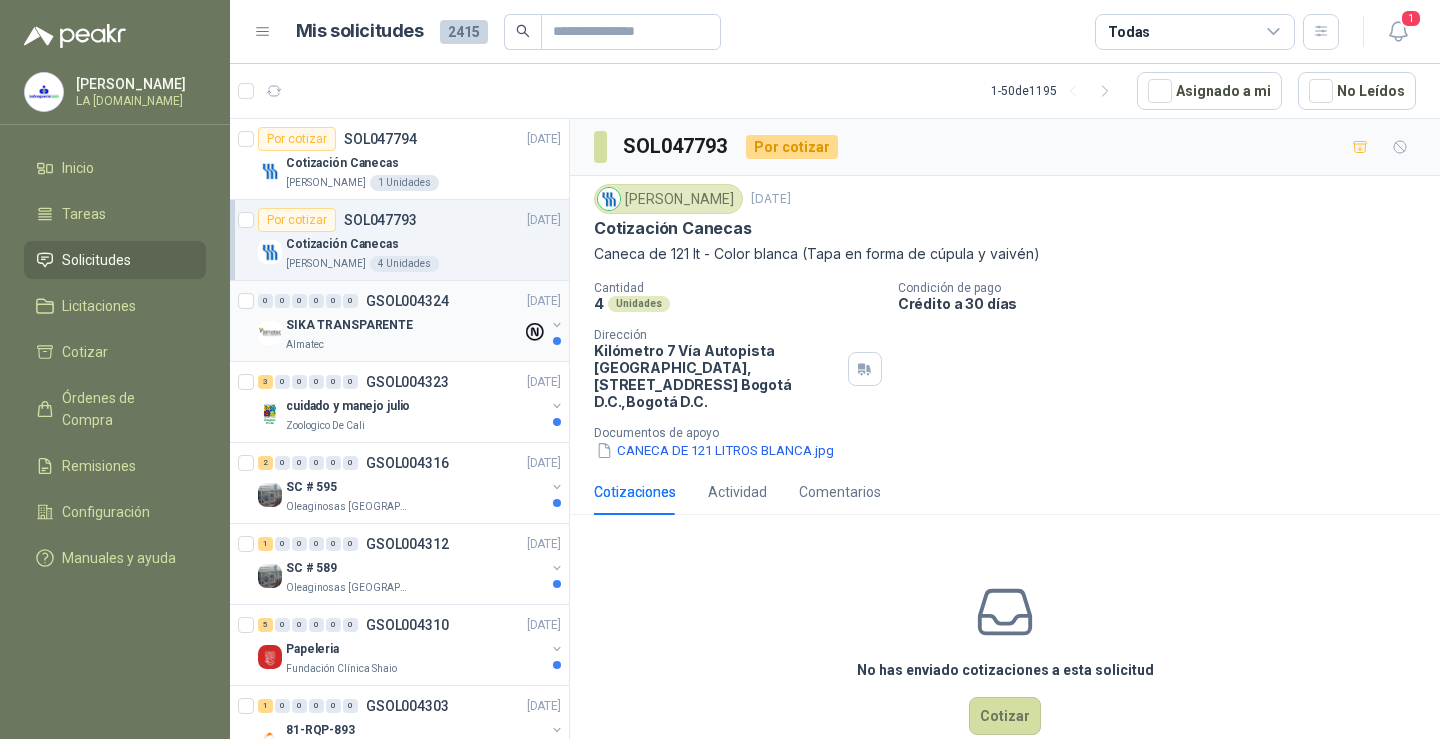click on "SIKA TRANSPARENTE" at bounding box center [404, 325] 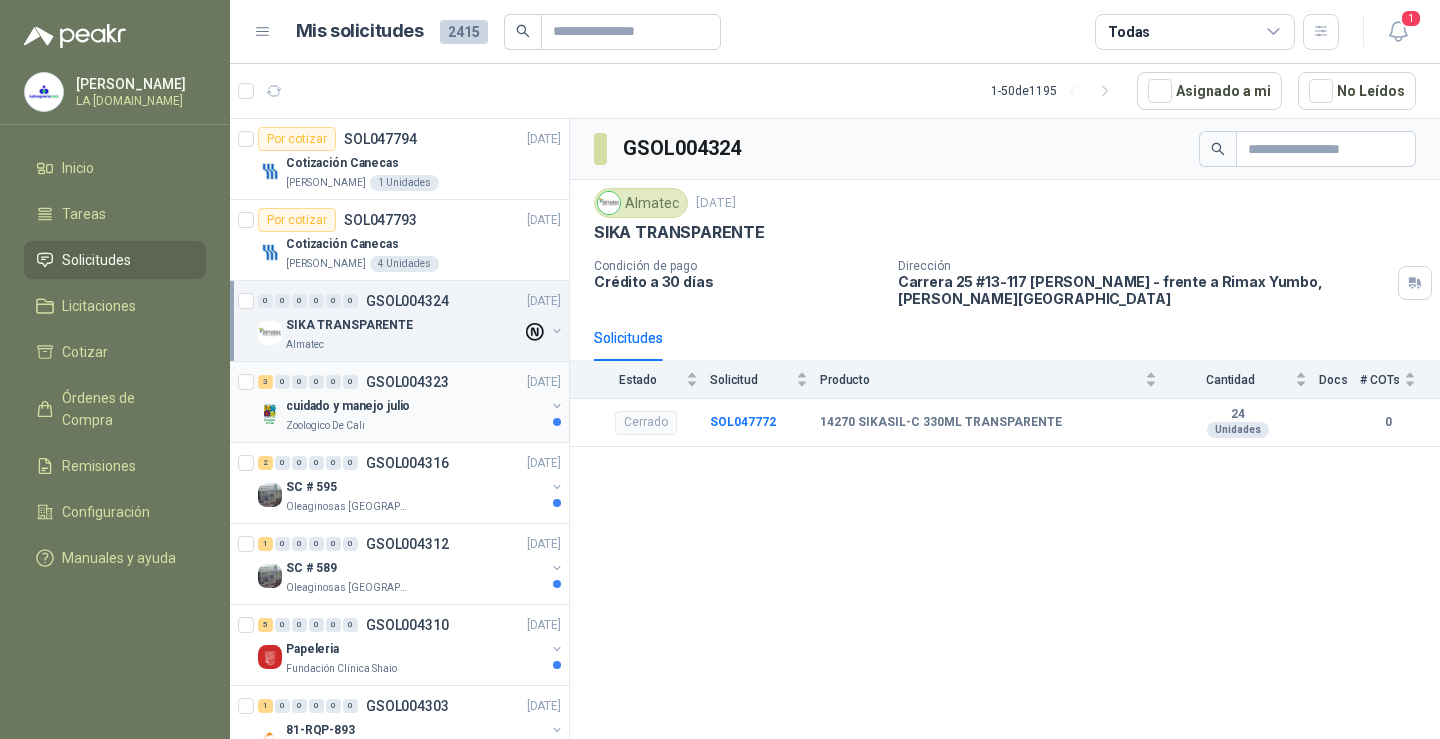 click on "Zoologico De Cali" at bounding box center (415, 426) 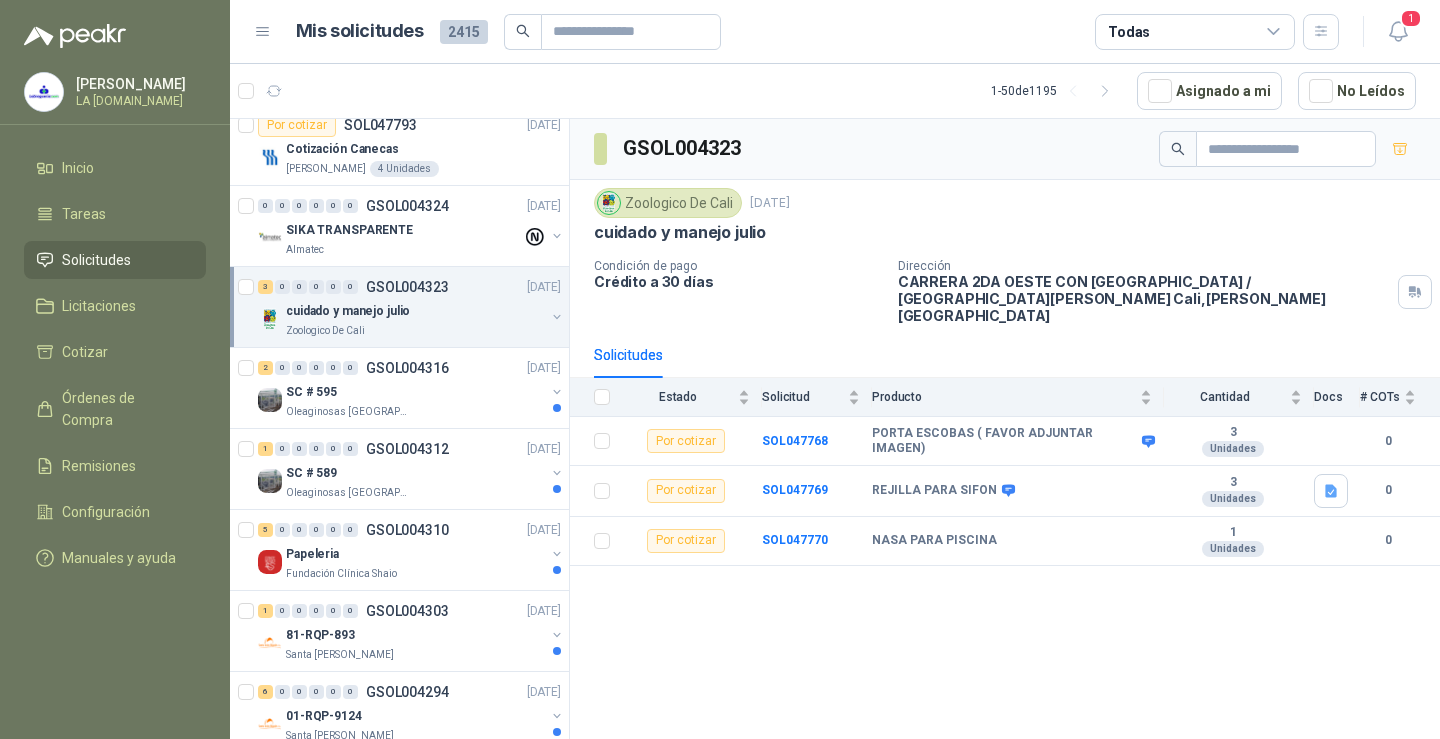 scroll, scrollTop: 200, scrollLeft: 0, axis: vertical 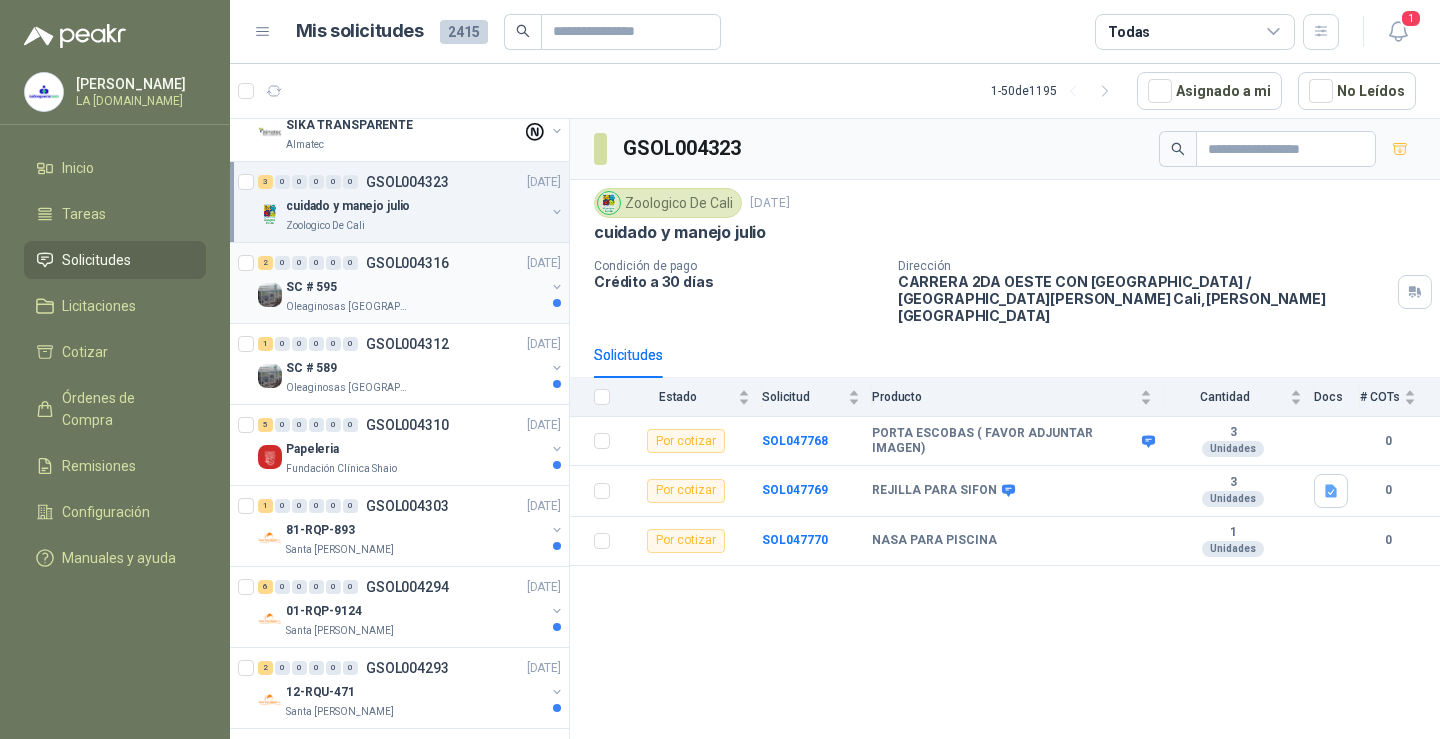 click on "GSOL004316" at bounding box center [407, 263] 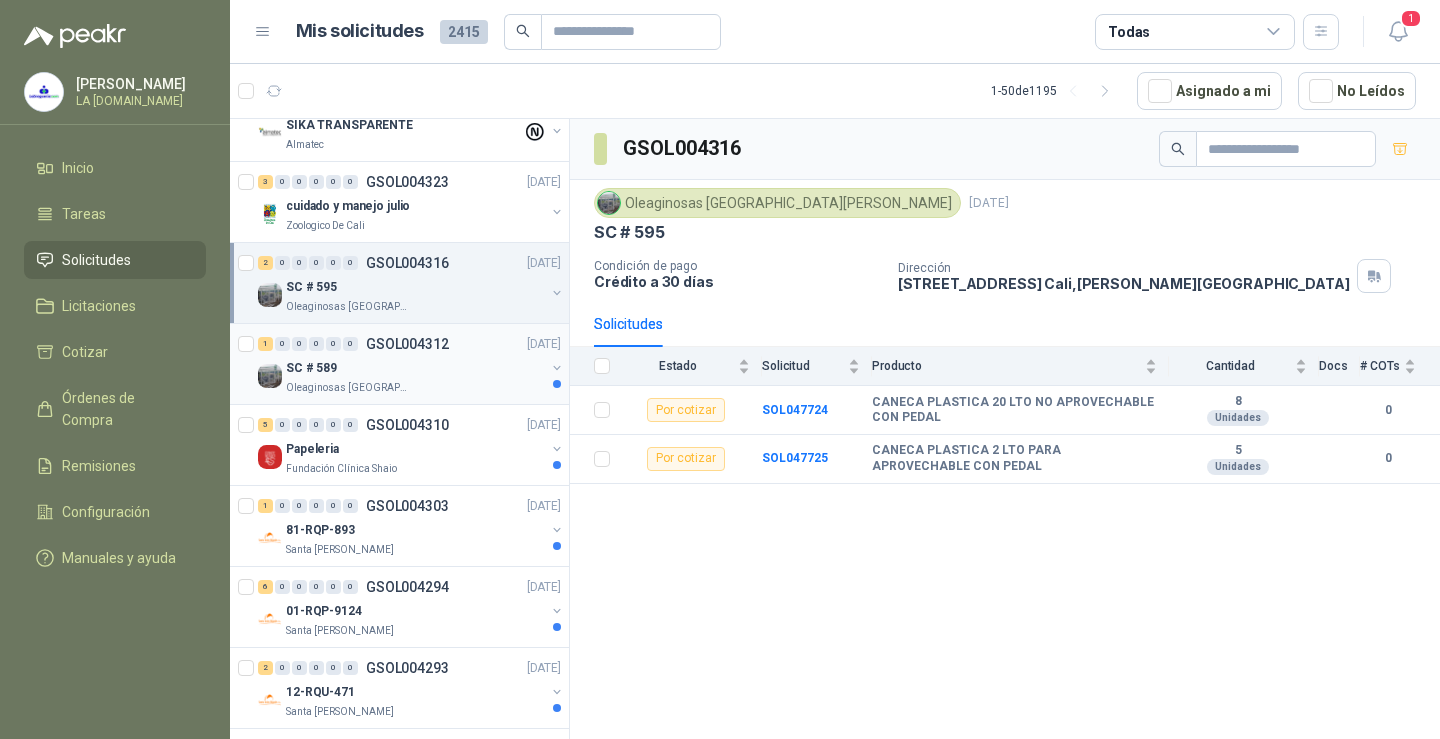 click on "Oleaginosas [GEOGRAPHIC_DATA][PERSON_NAME]" at bounding box center [415, 388] 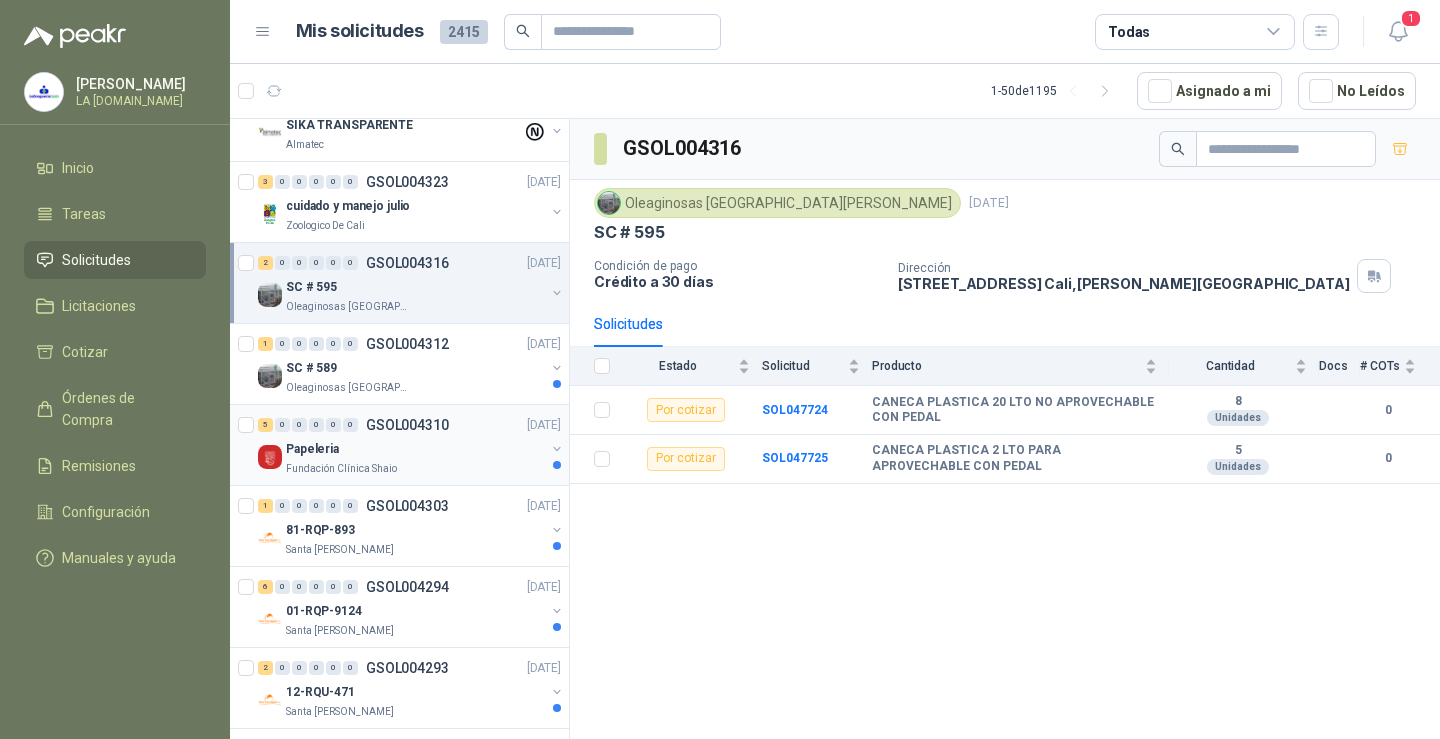 click on "5   0   0   0   0   0   GSOL004310 [DATE]" at bounding box center (411, 425) 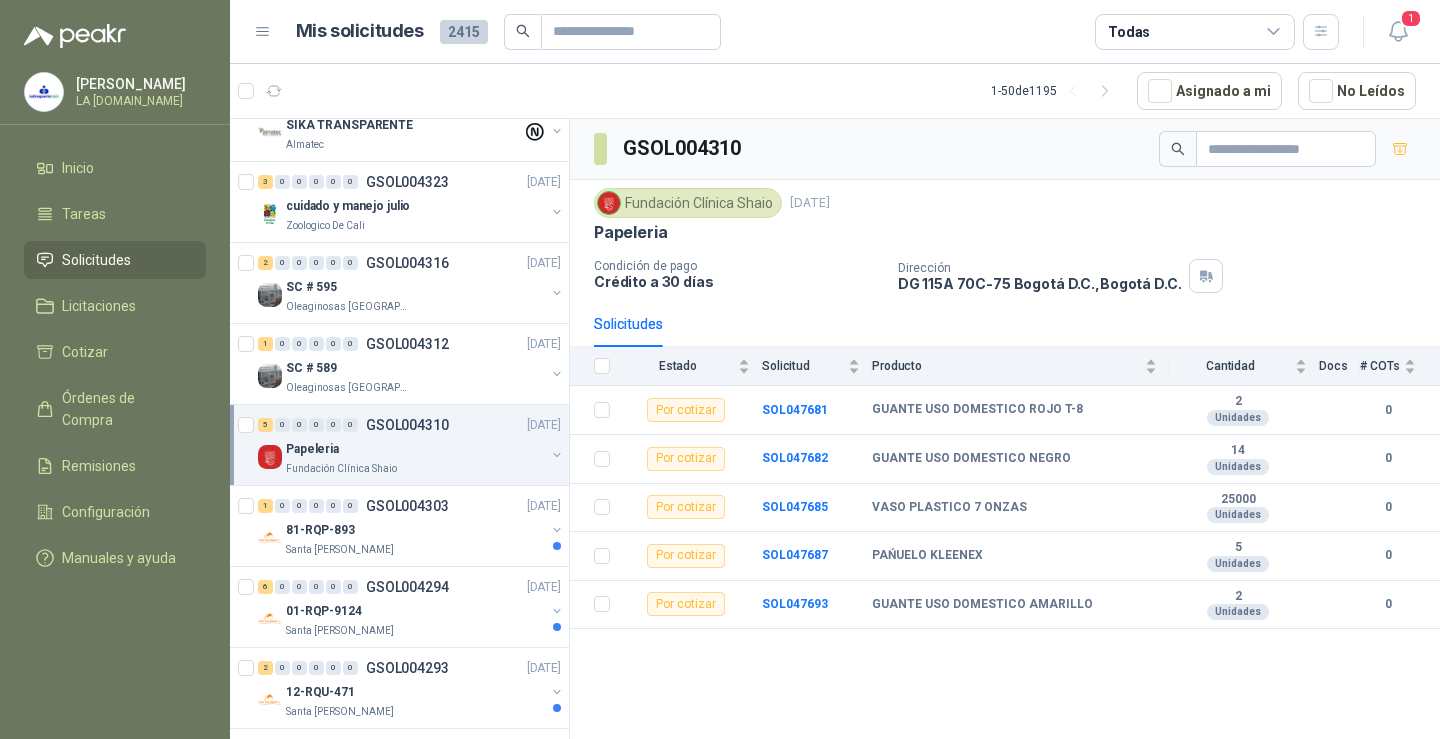 scroll, scrollTop: 300, scrollLeft: 0, axis: vertical 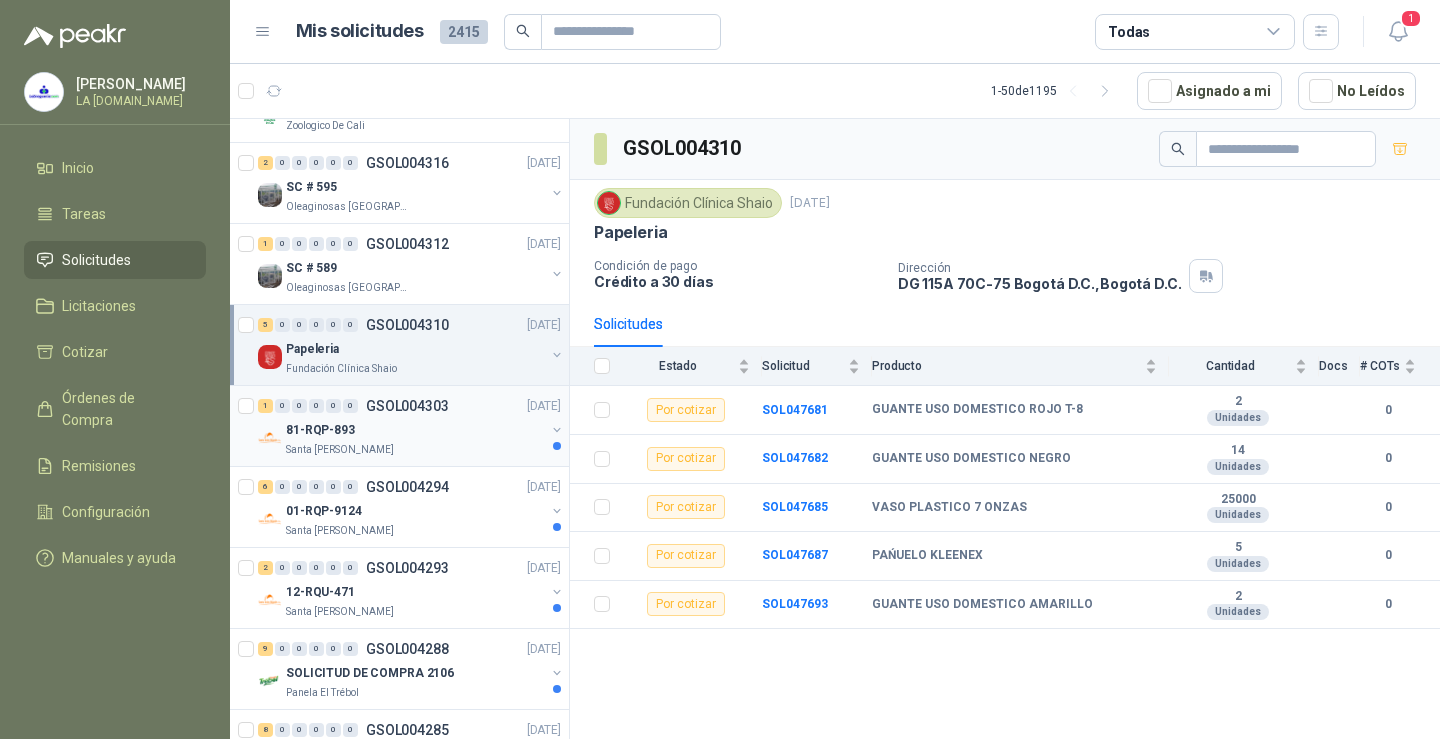 click on "81-RQP-893" at bounding box center [415, 430] 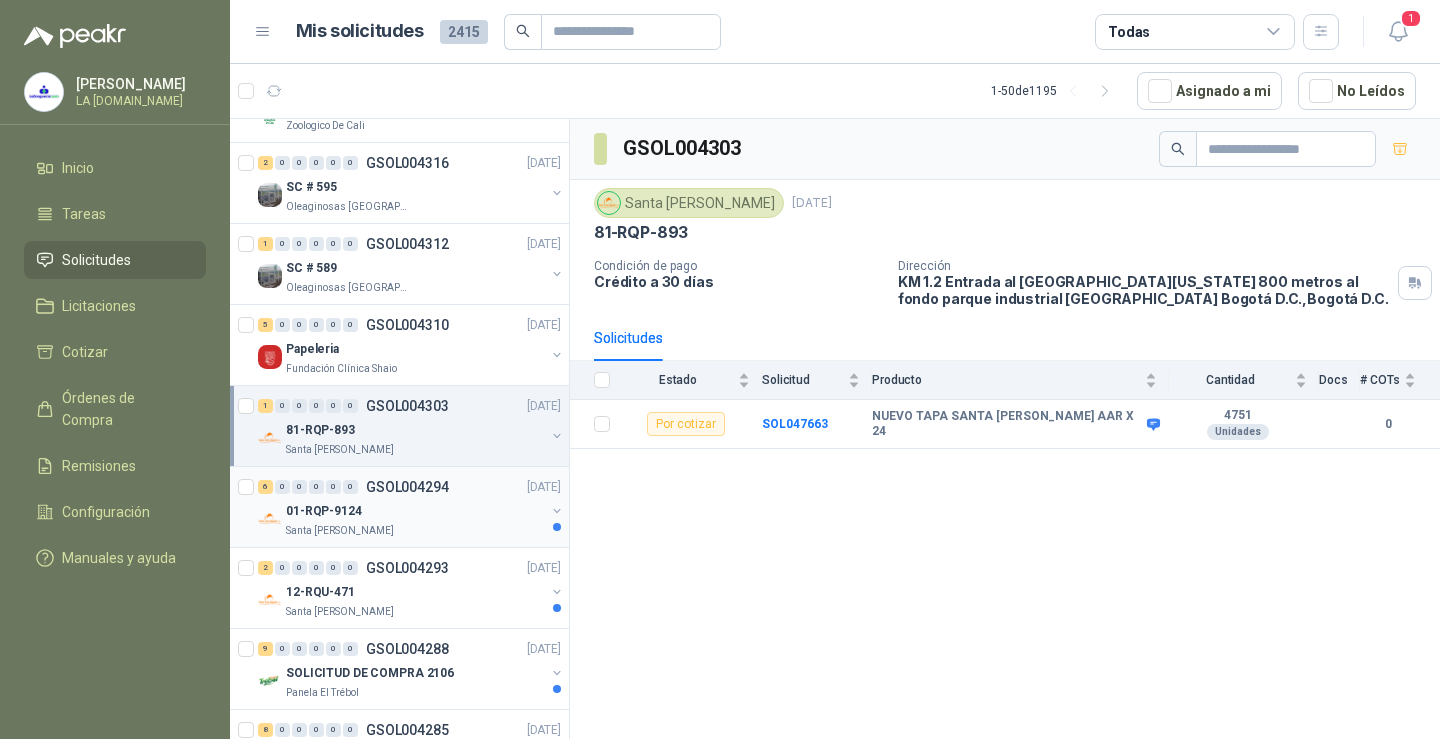 click on "6   0   0   0   0   0   GSOL004294 [DATE]" at bounding box center [411, 487] 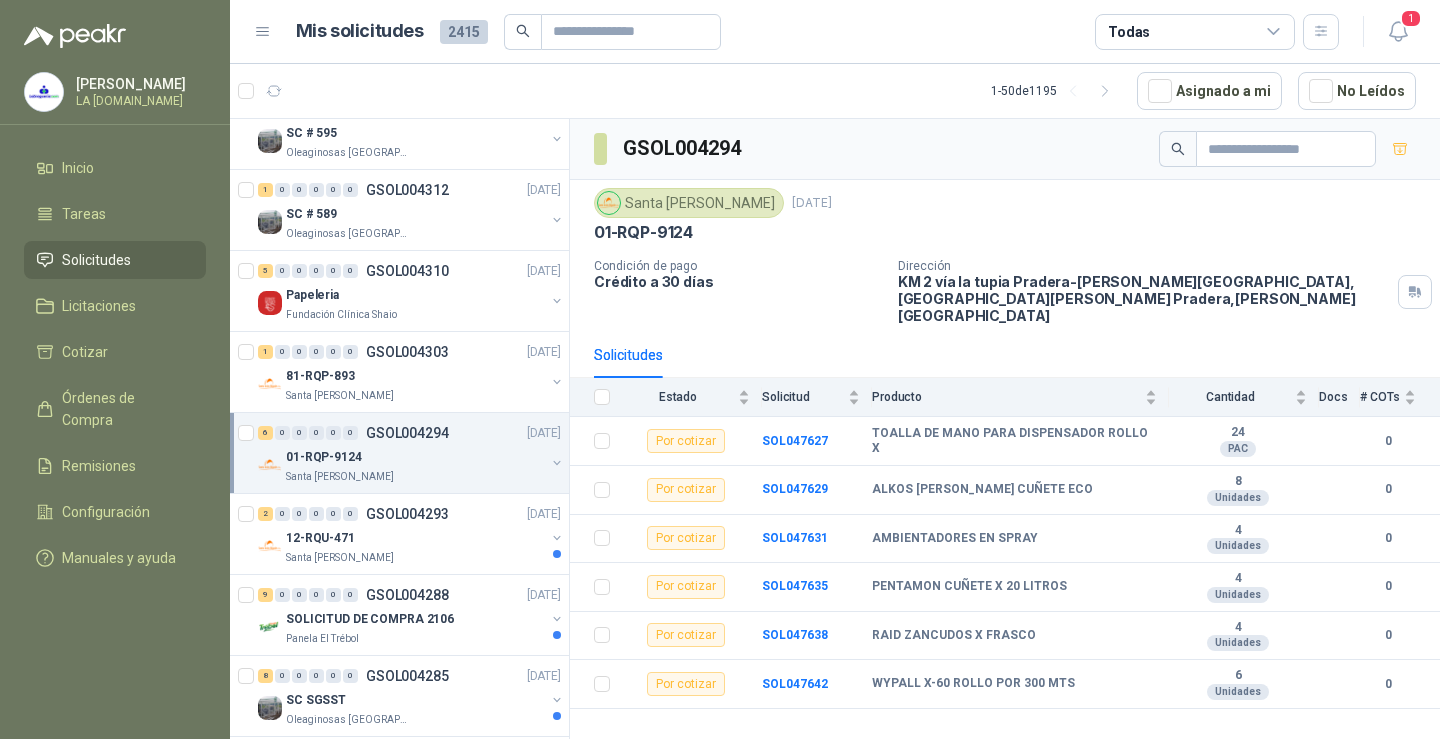 scroll, scrollTop: 400, scrollLeft: 0, axis: vertical 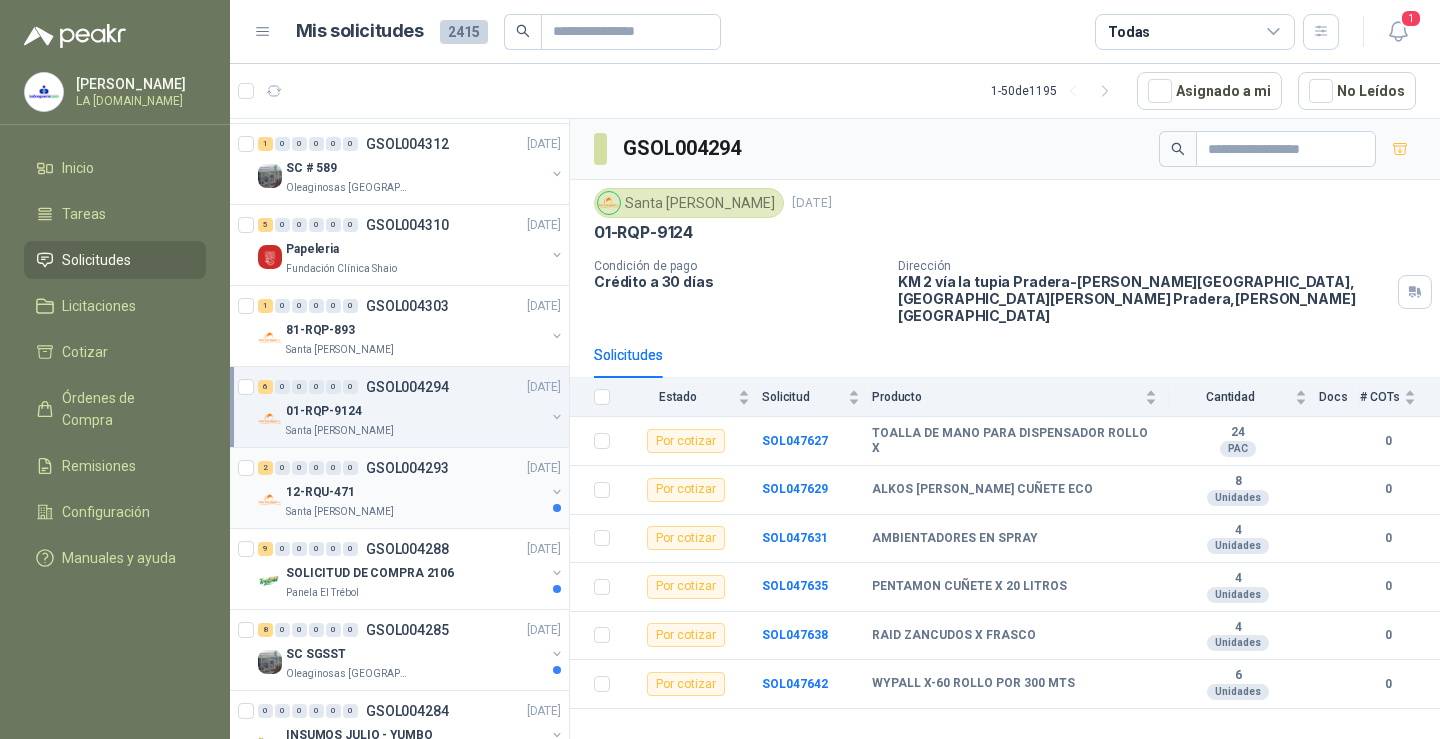 click on "Santa [PERSON_NAME]" at bounding box center [415, 512] 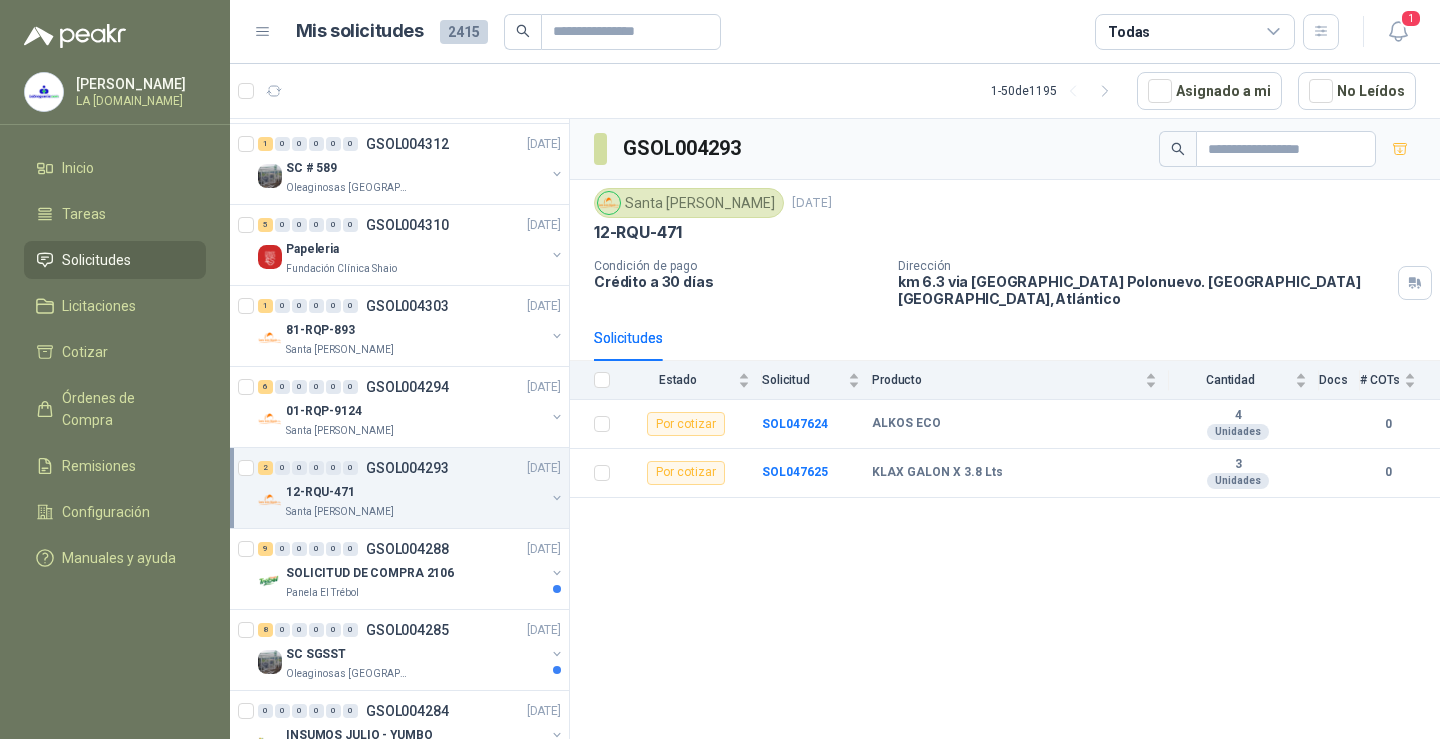 scroll, scrollTop: 500, scrollLeft: 0, axis: vertical 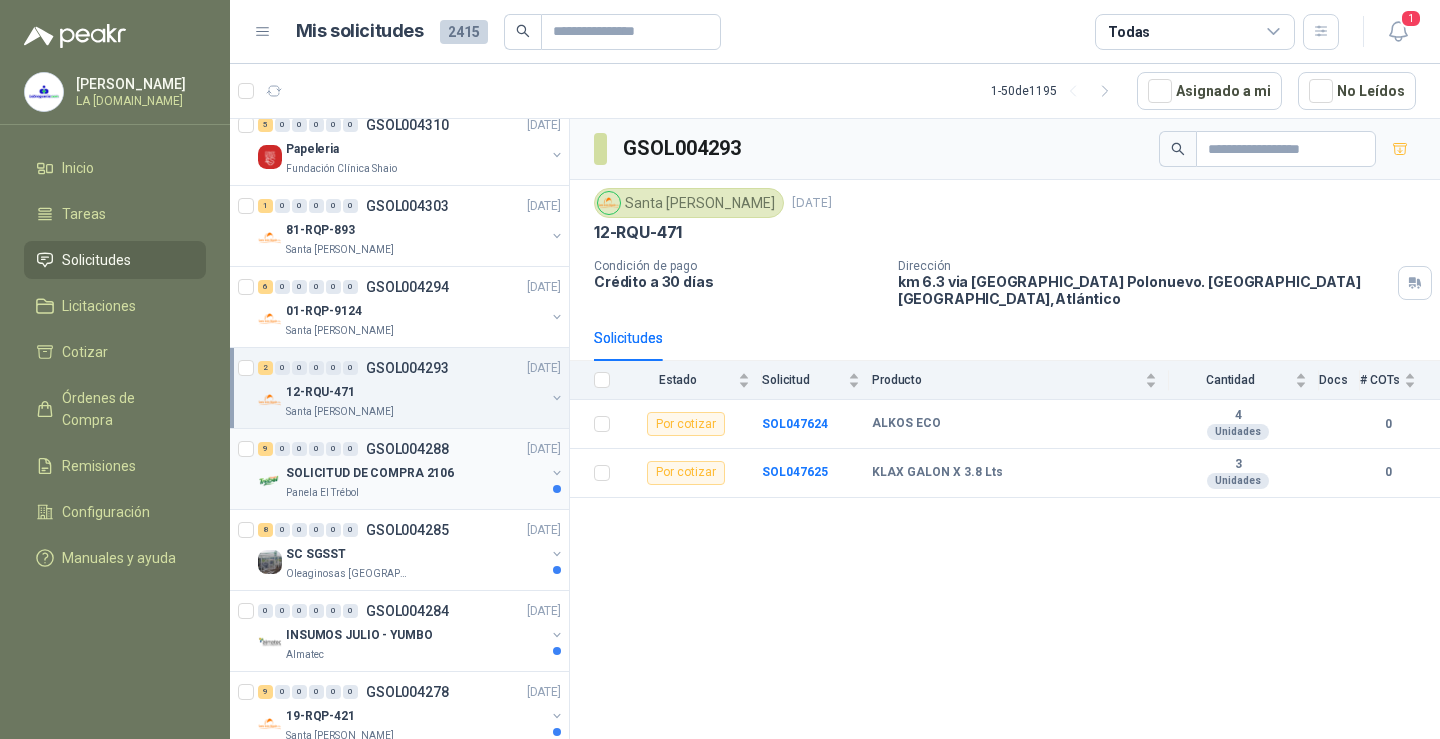 click on "SOLICITUD DE COMPRA 2106" at bounding box center [415, 473] 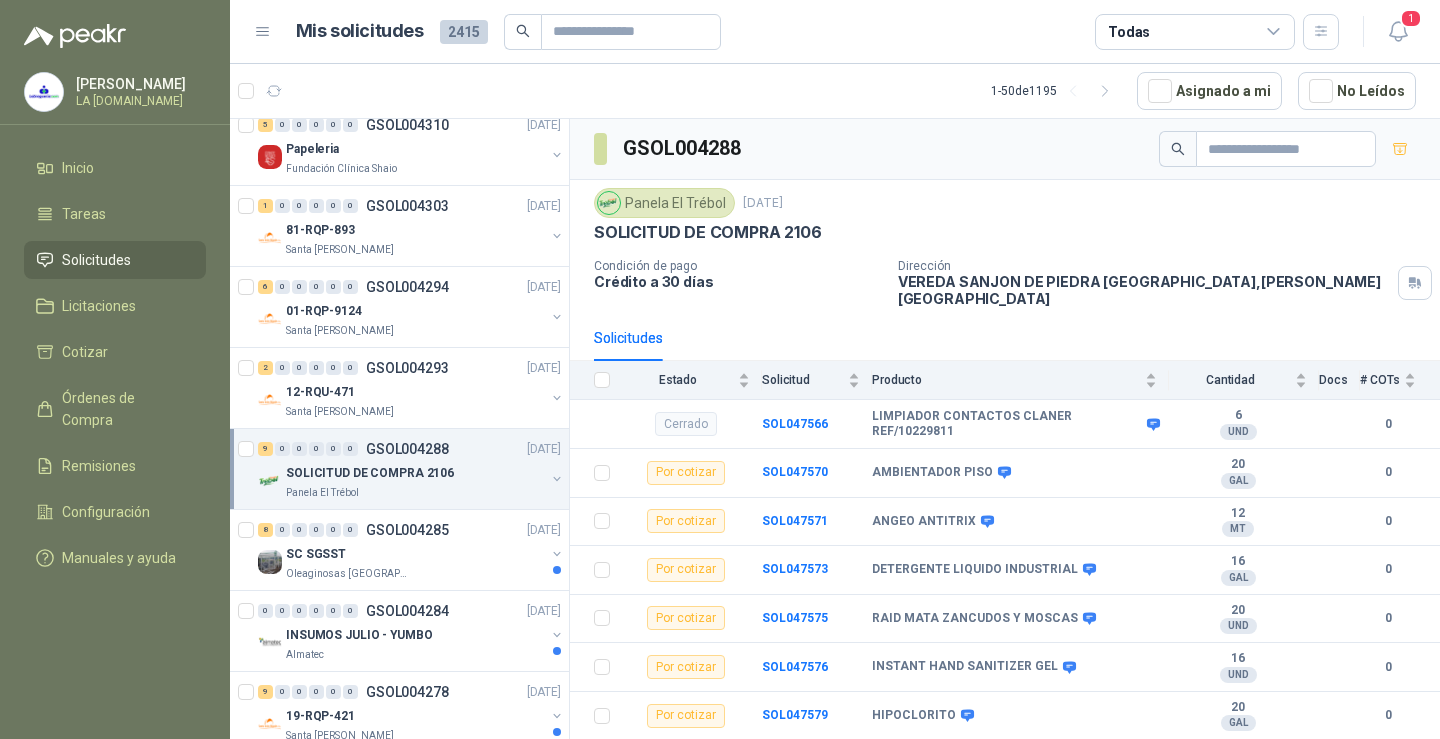 scroll, scrollTop: 600, scrollLeft: 0, axis: vertical 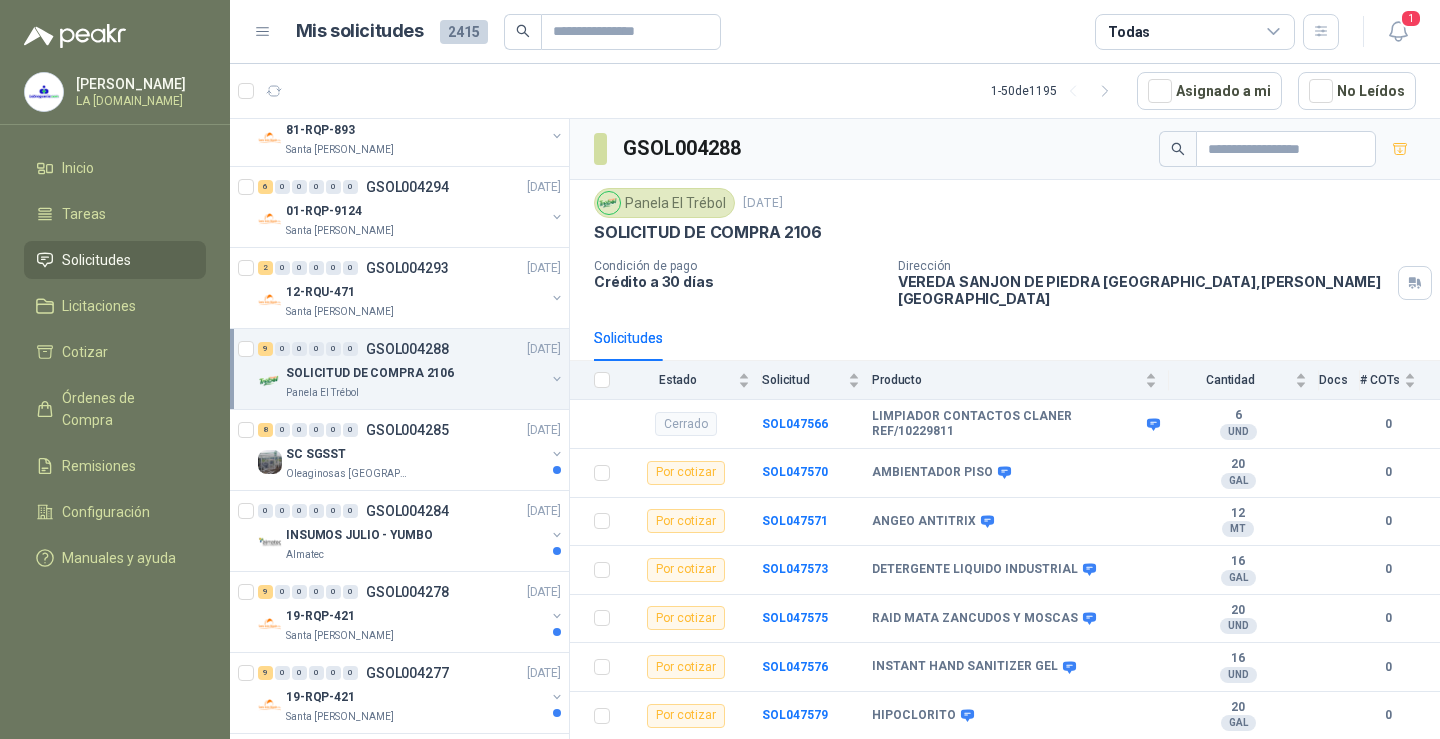 click on "Oleaginosas [GEOGRAPHIC_DATA][PERSON_NAME]" at bounding box center (415, 474) 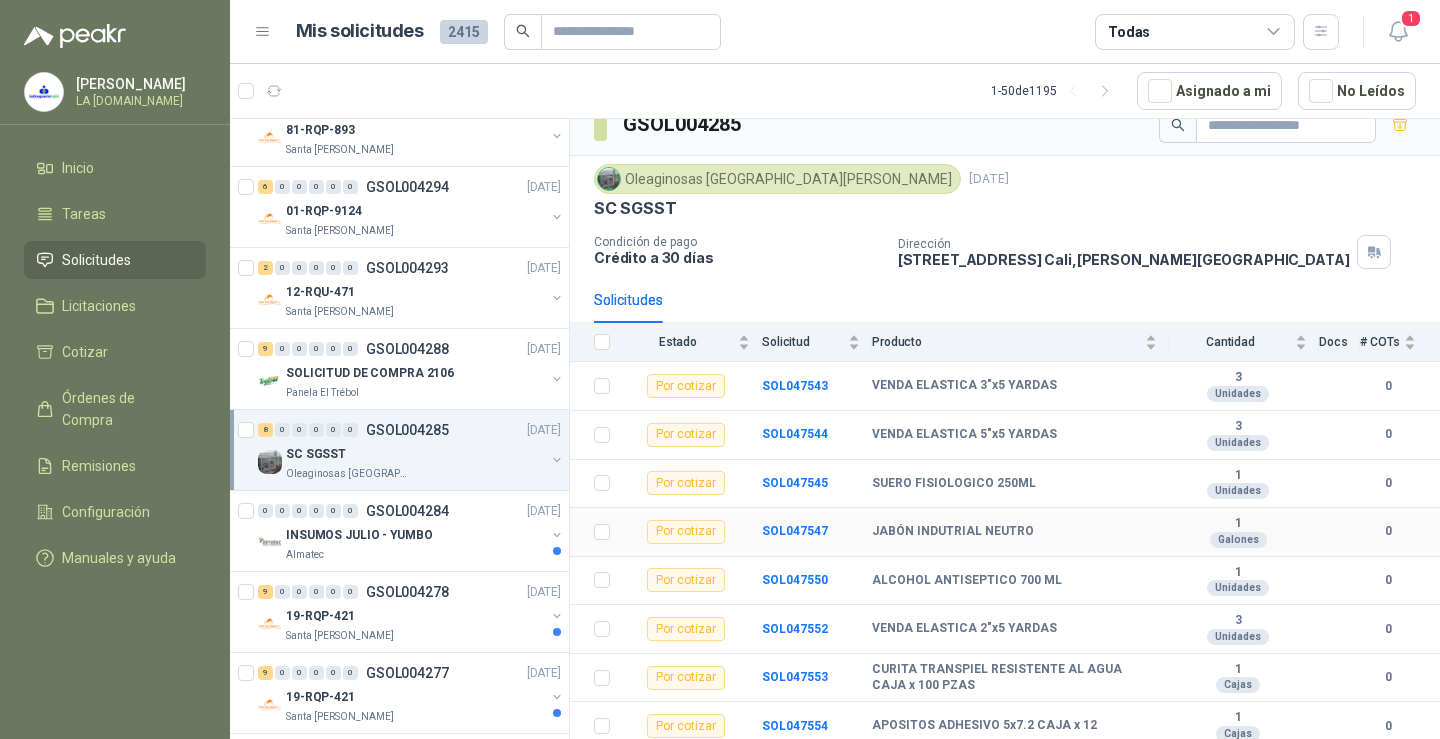 scroll, scrollTop: 29, scrollLeft: 0, axis: vertical 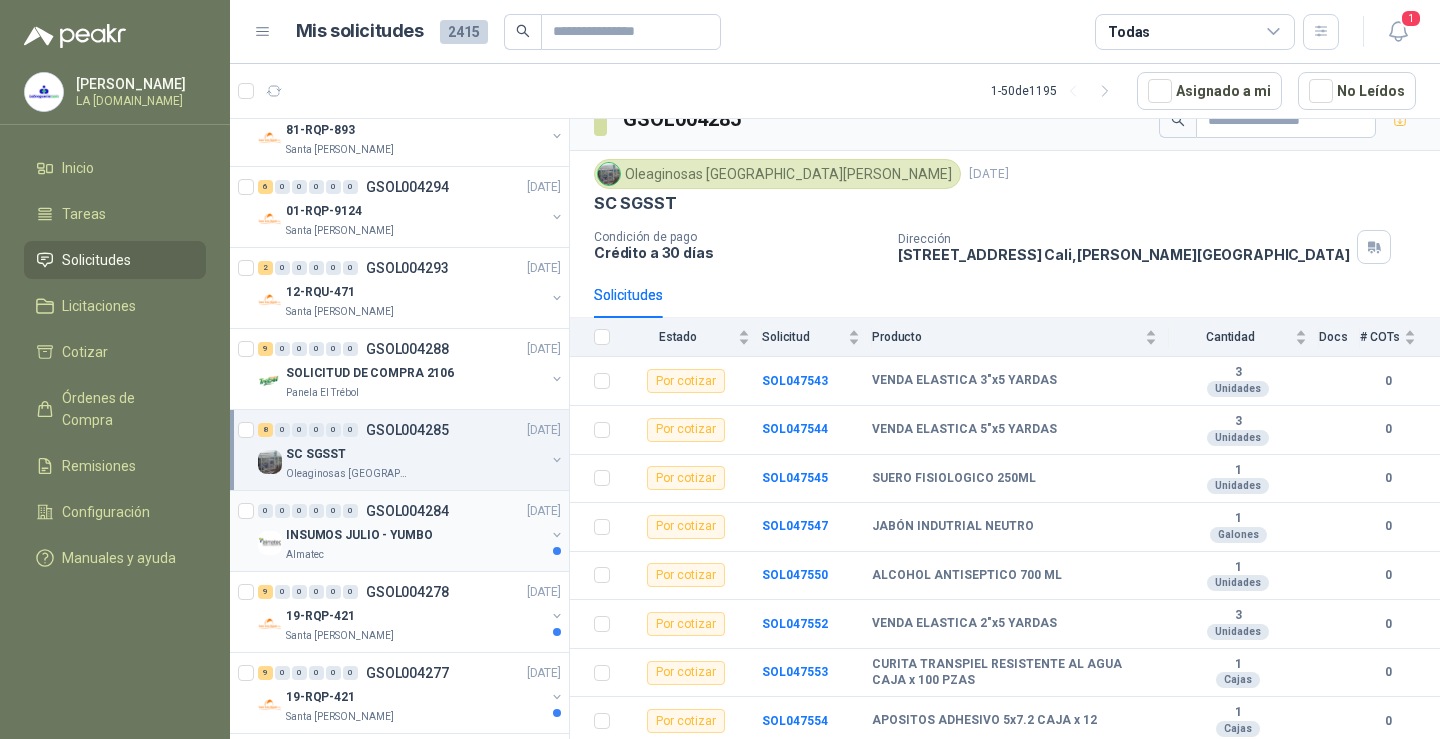 click on "Almatec" at bounding box center [415, 555] 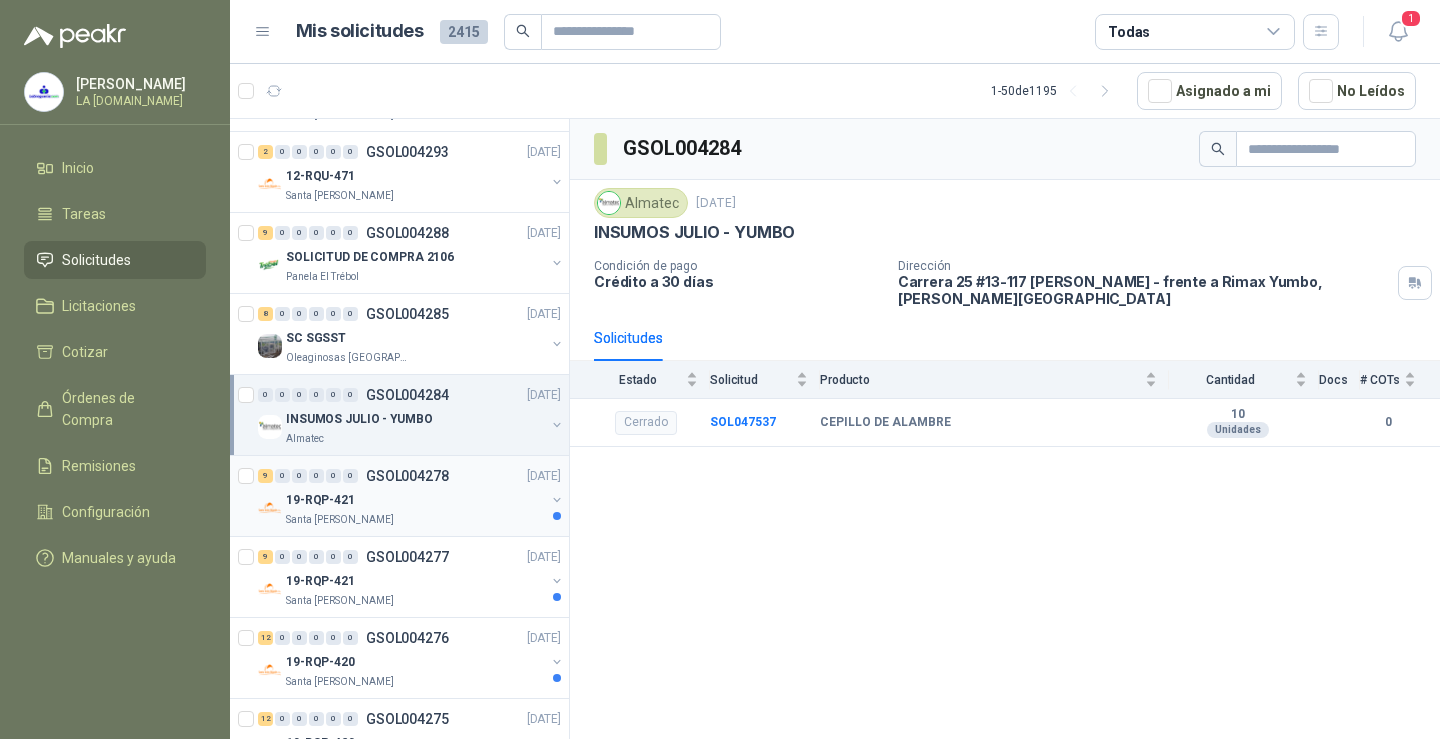 scroll, scrollTop: 800, scrollLeft: 0, axis: vertical 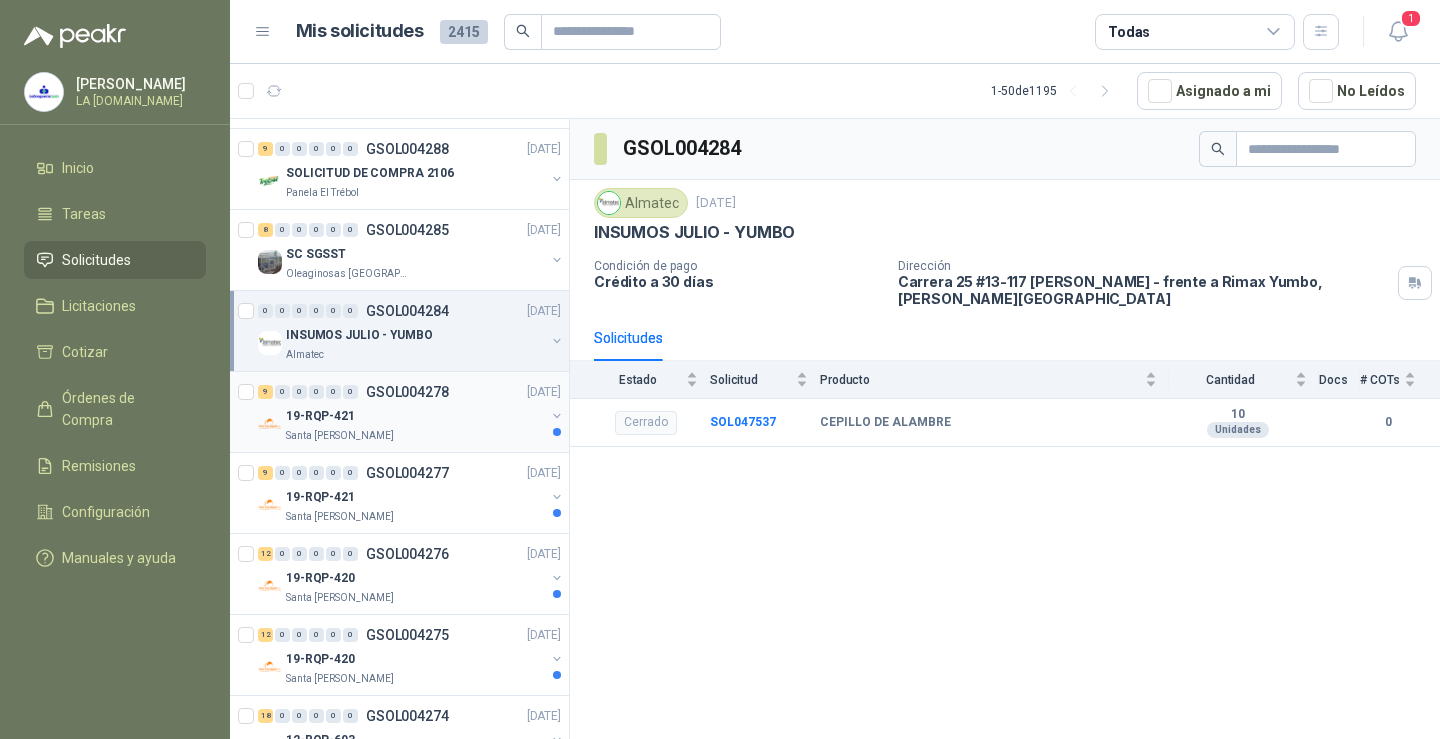 click on "Santa [PERSON_NAME]" at bounding box center [415, 436] 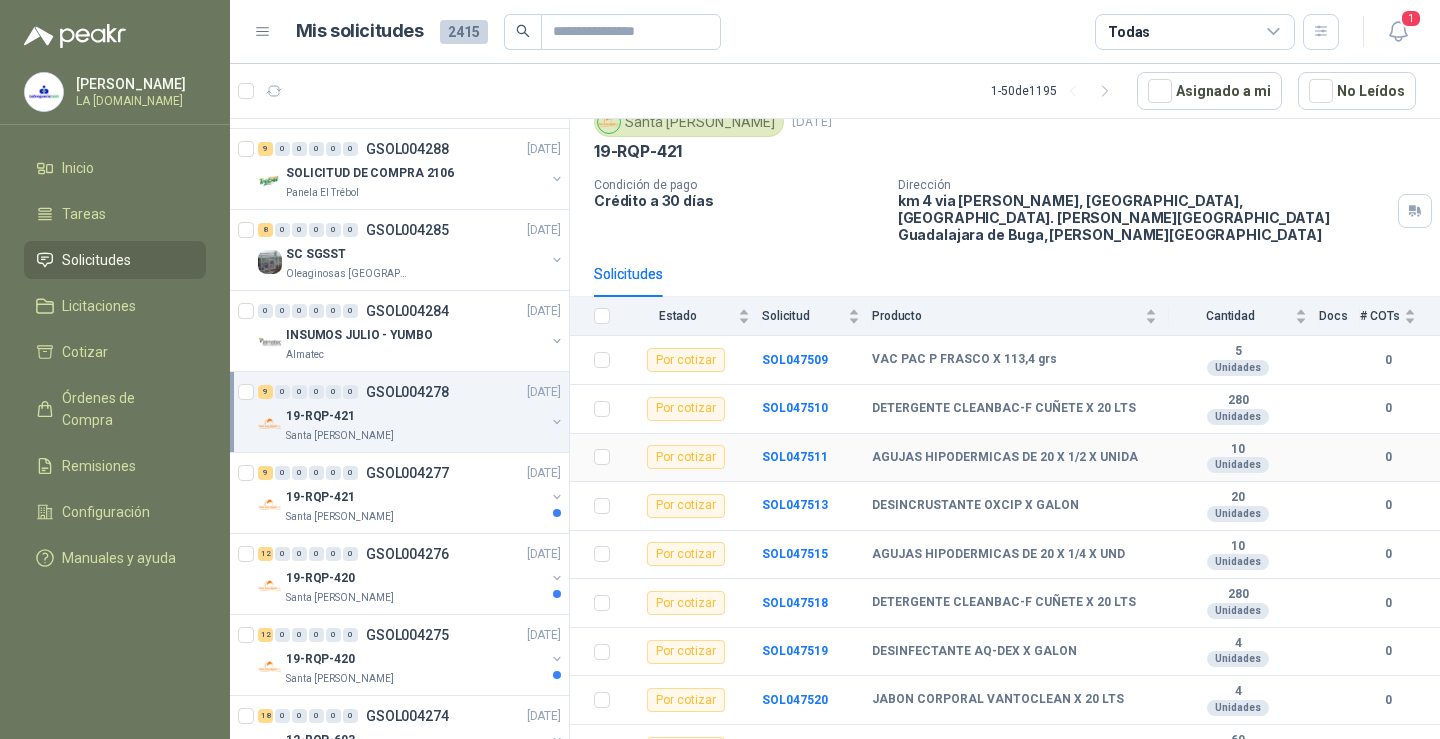 scroll, scrollTop: 92, scrollLeft: 0, axis: vertical 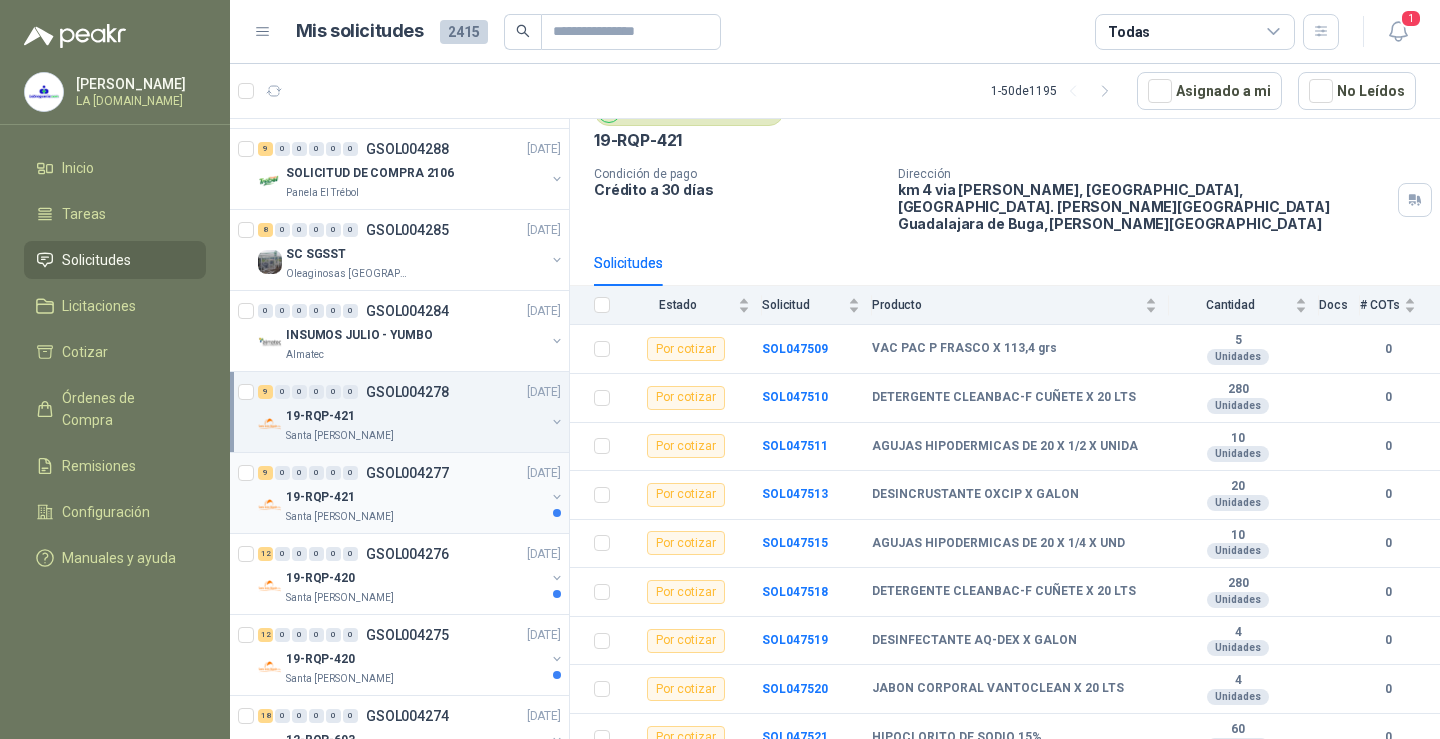 click on "Santa [PERSON_NAME]" at bounding box center [415, 517] 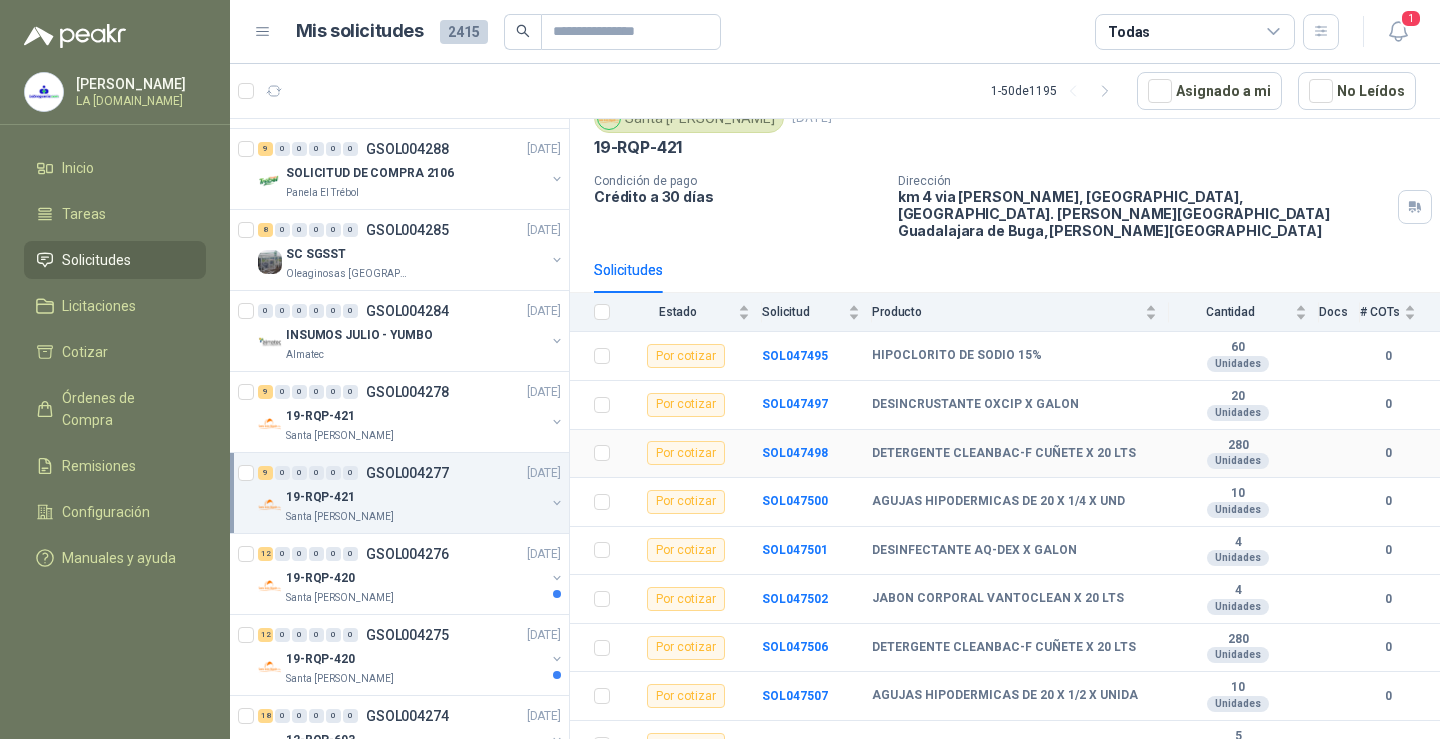 scroll, scrollTop: 92, scrollLeft: 0, axis: vertical 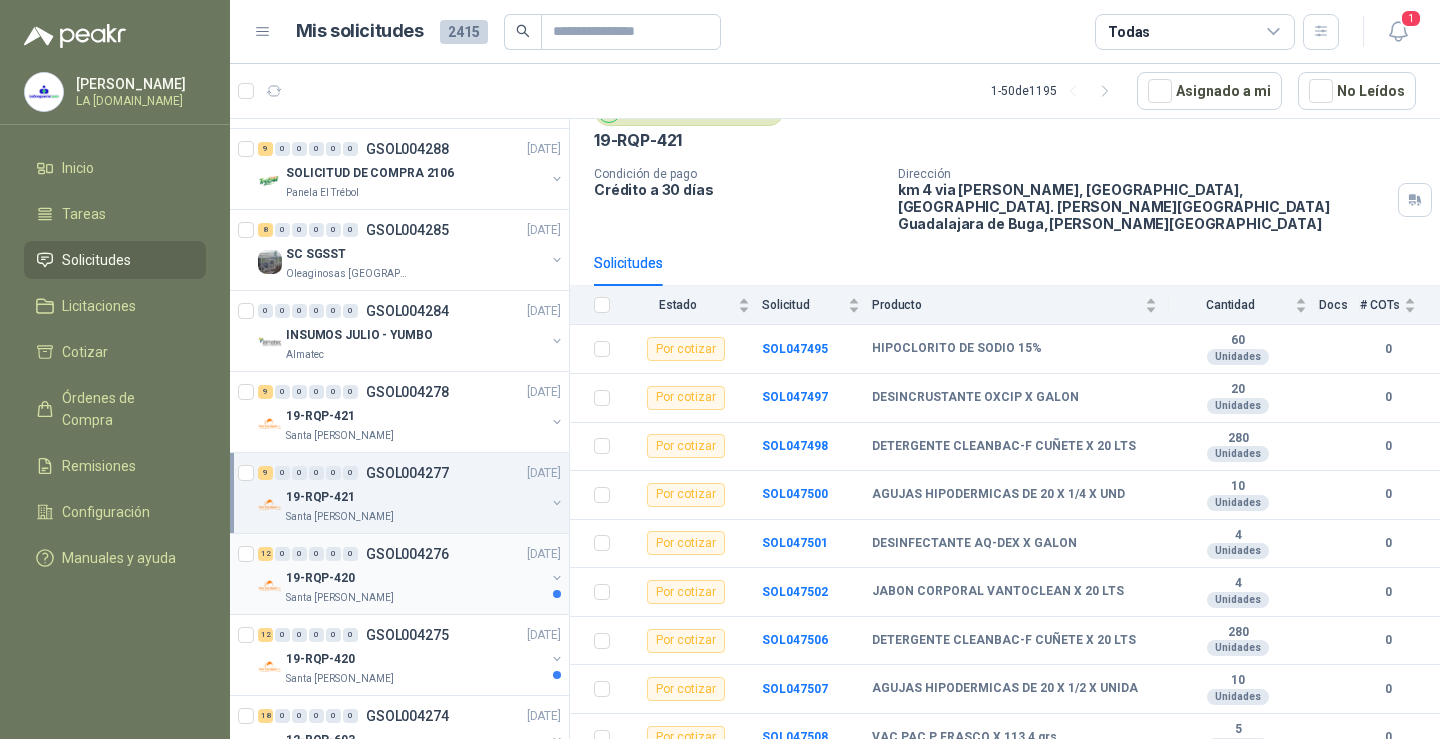click on "19-RQP-420" at bounding box center (415, 578) 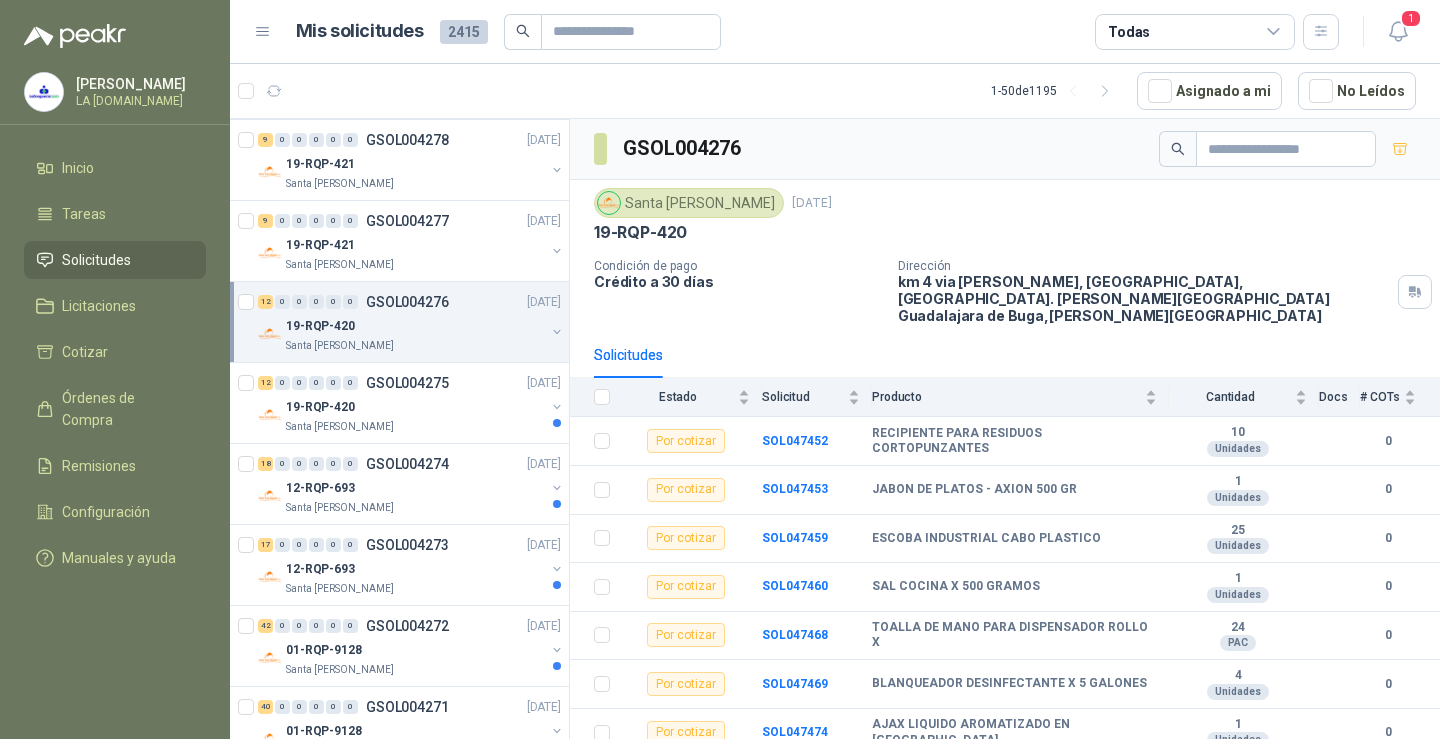 scroll, scrollTop: 1100, scrollLeft: 0, axis: vertical 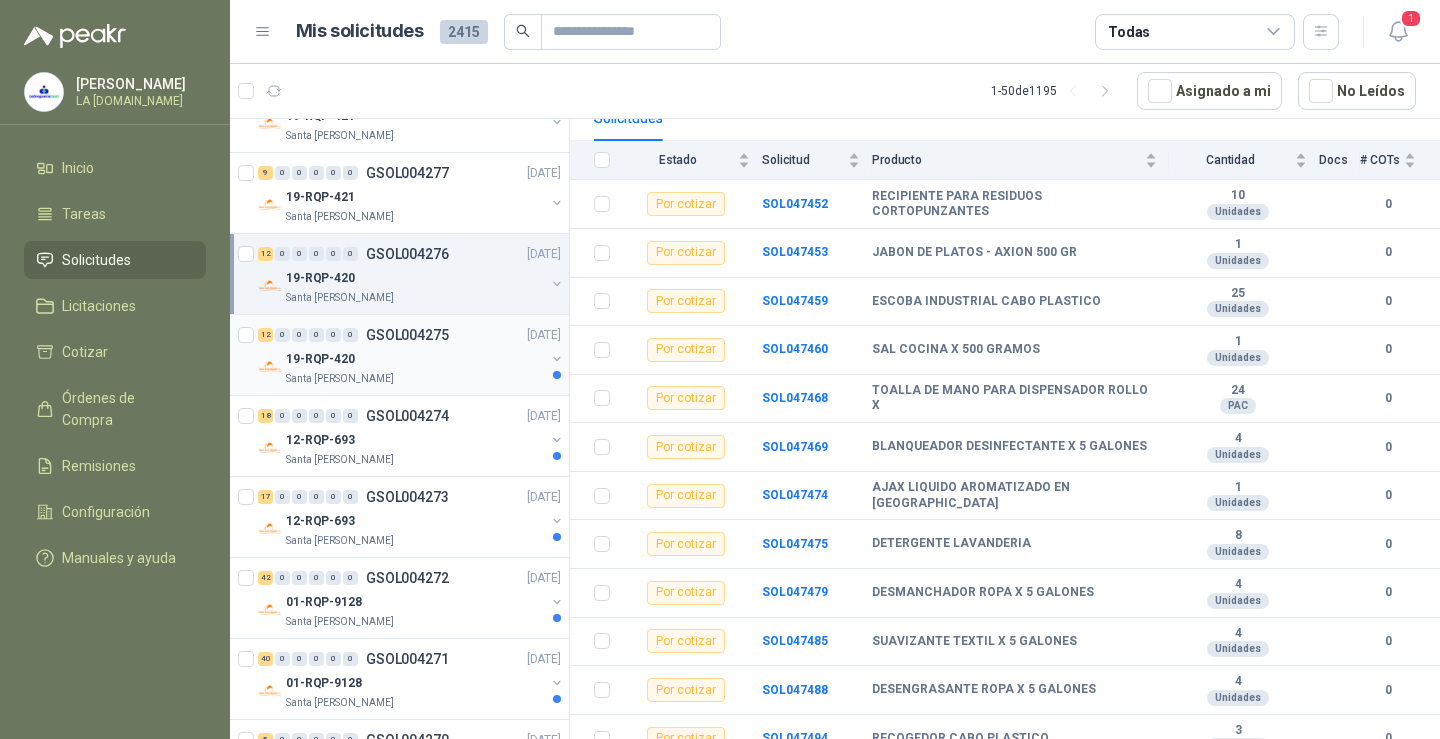 click on "Santa [PERSON_NAME]" at bounding box center [415, 379] 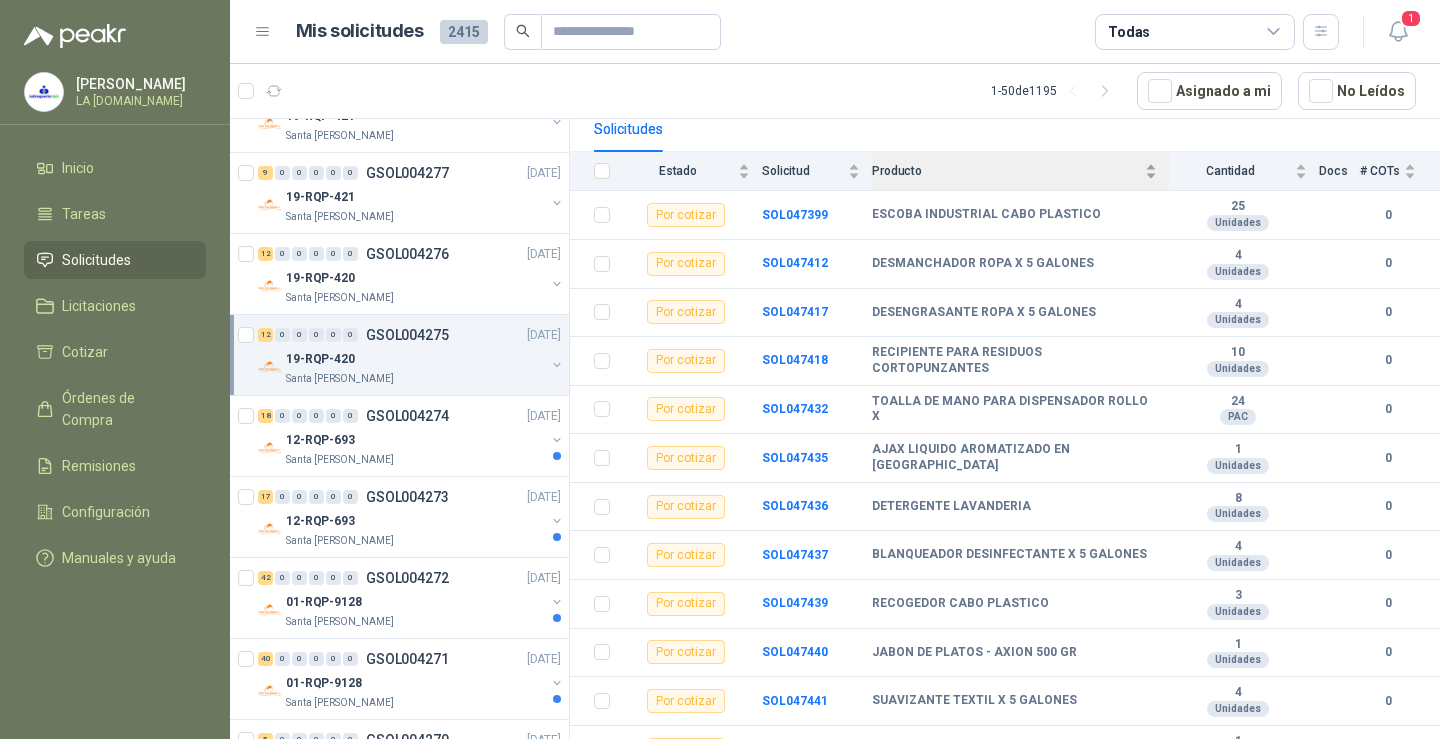 scroll, scrollTop: 237, scrollLeft: 0, axis: vertical 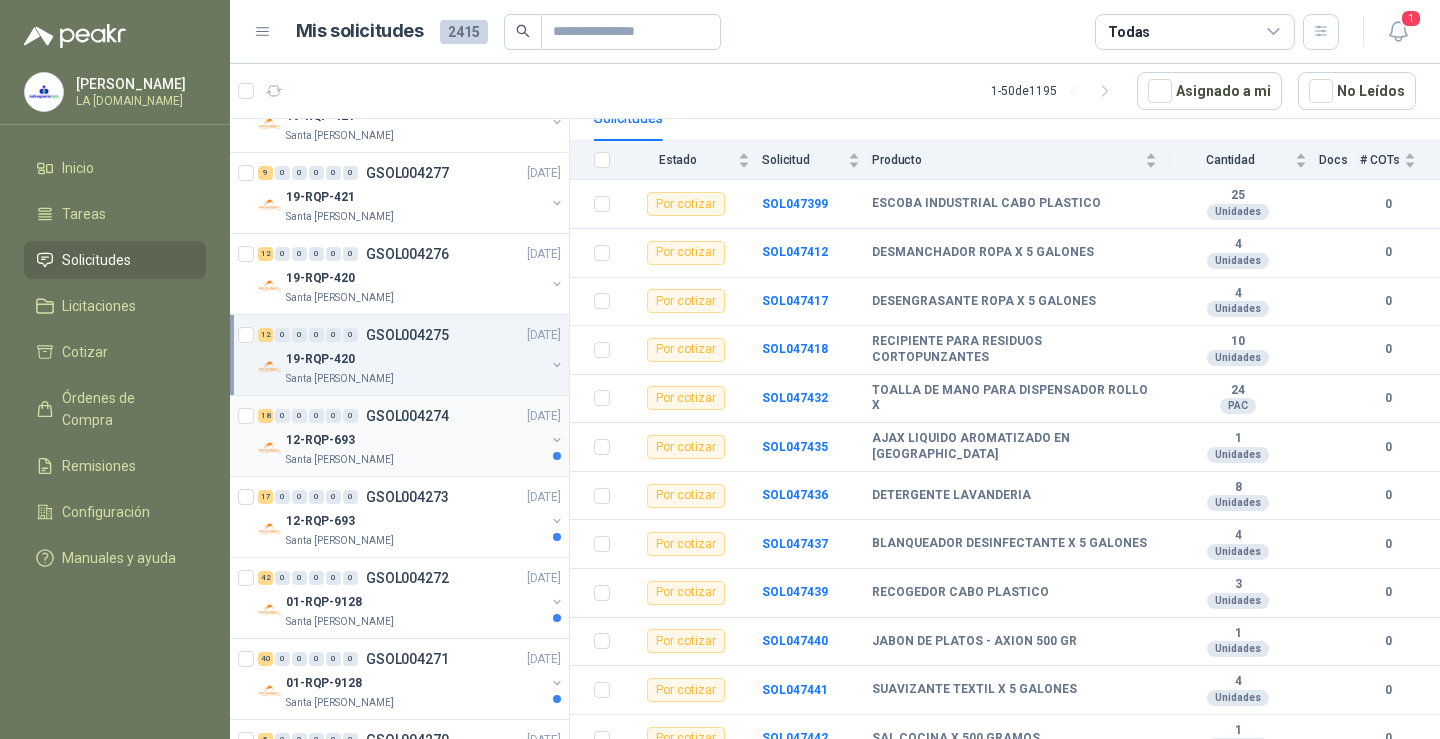 click on "12-RQP-693" at bounding box center (415, 440) 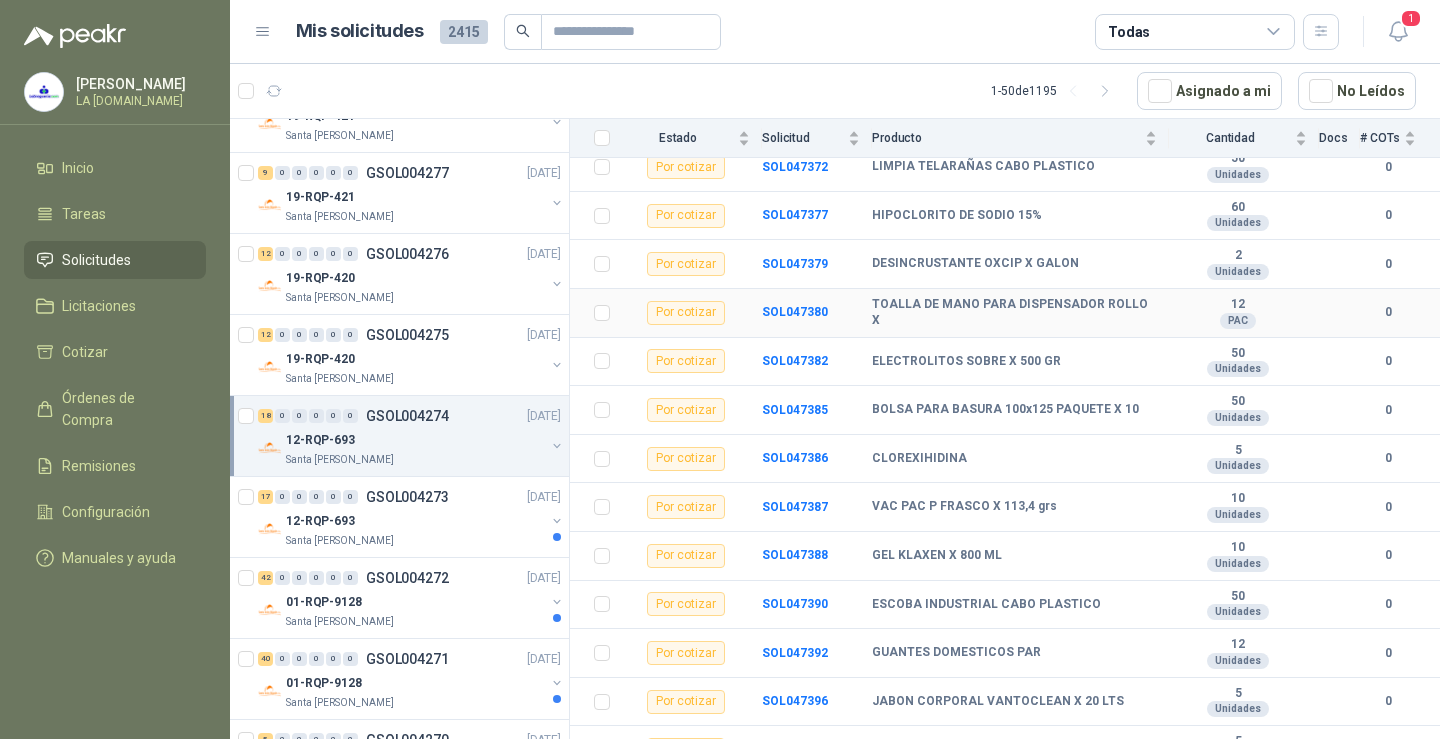 scroll, scrollTop: 515, scrollLeft: 0, axis: vertical 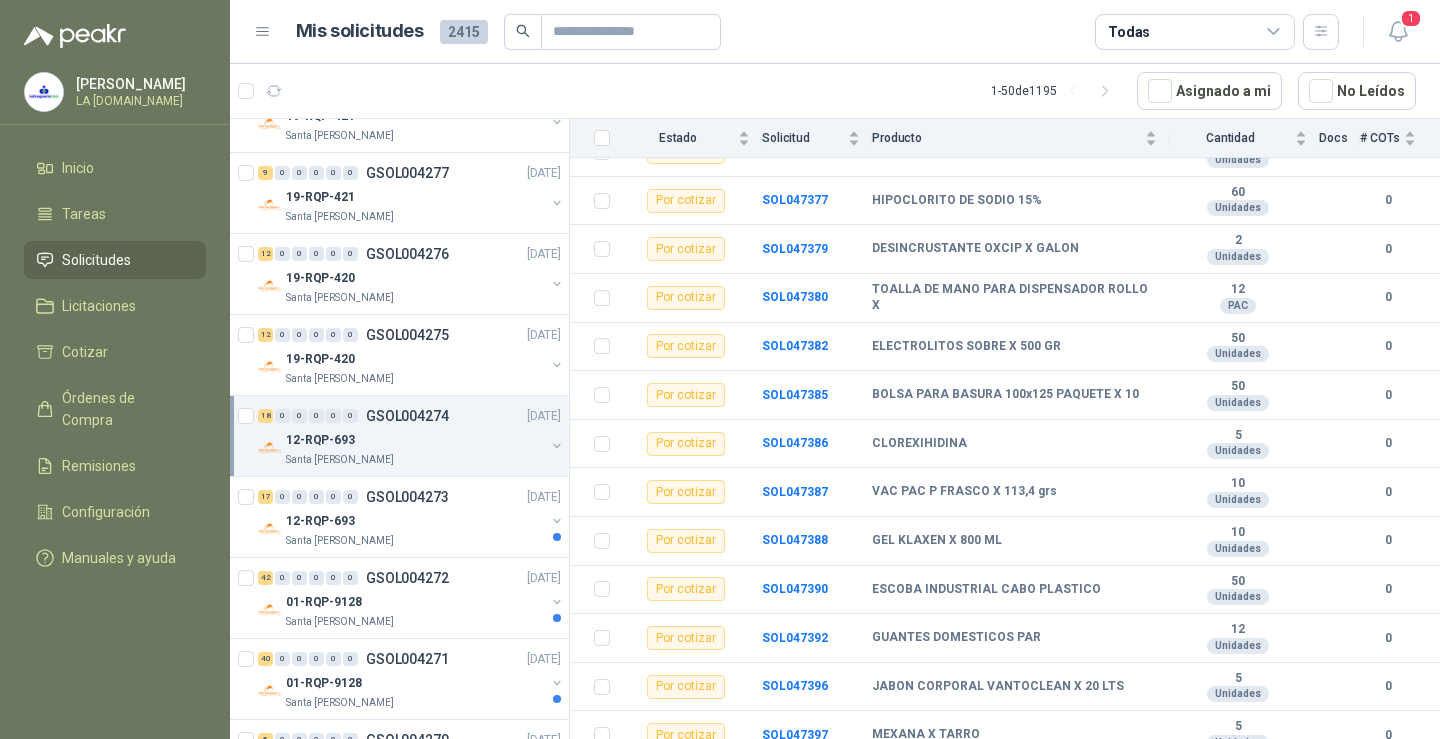 click on "12-RQP-693" at bounding box center (415, 440) 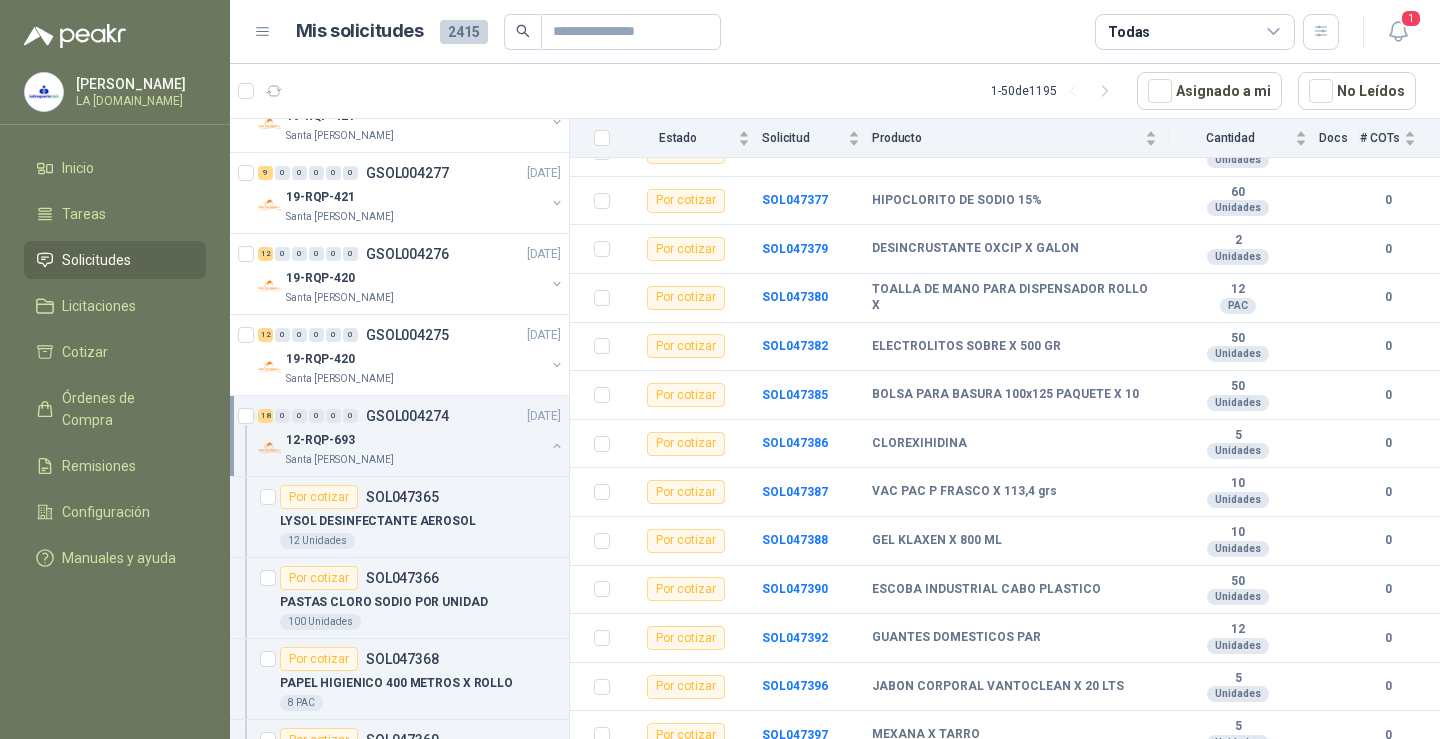 scroll, scrollTop: 7, scrollLeft: 0, axis: vertical 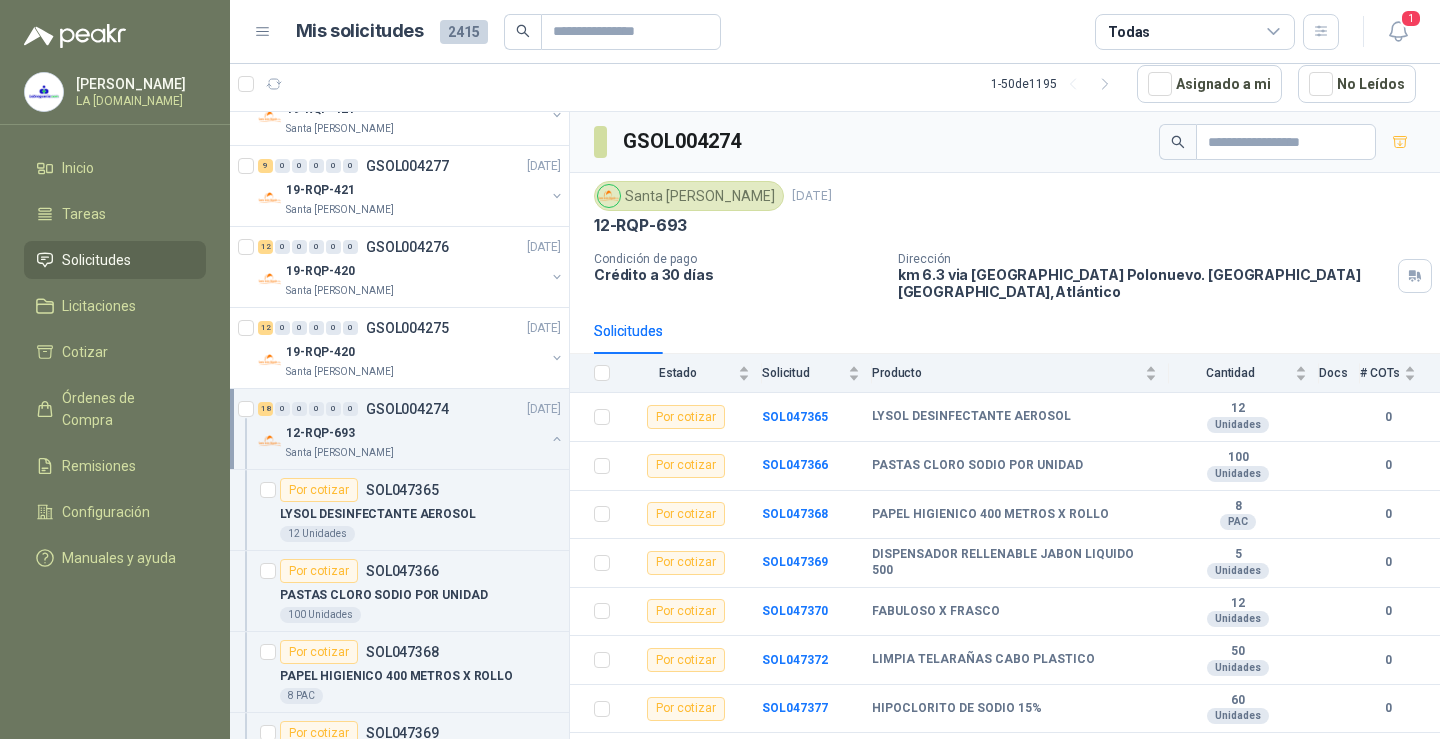 click on "12-RQP-693" at bounding box center (415, 433) 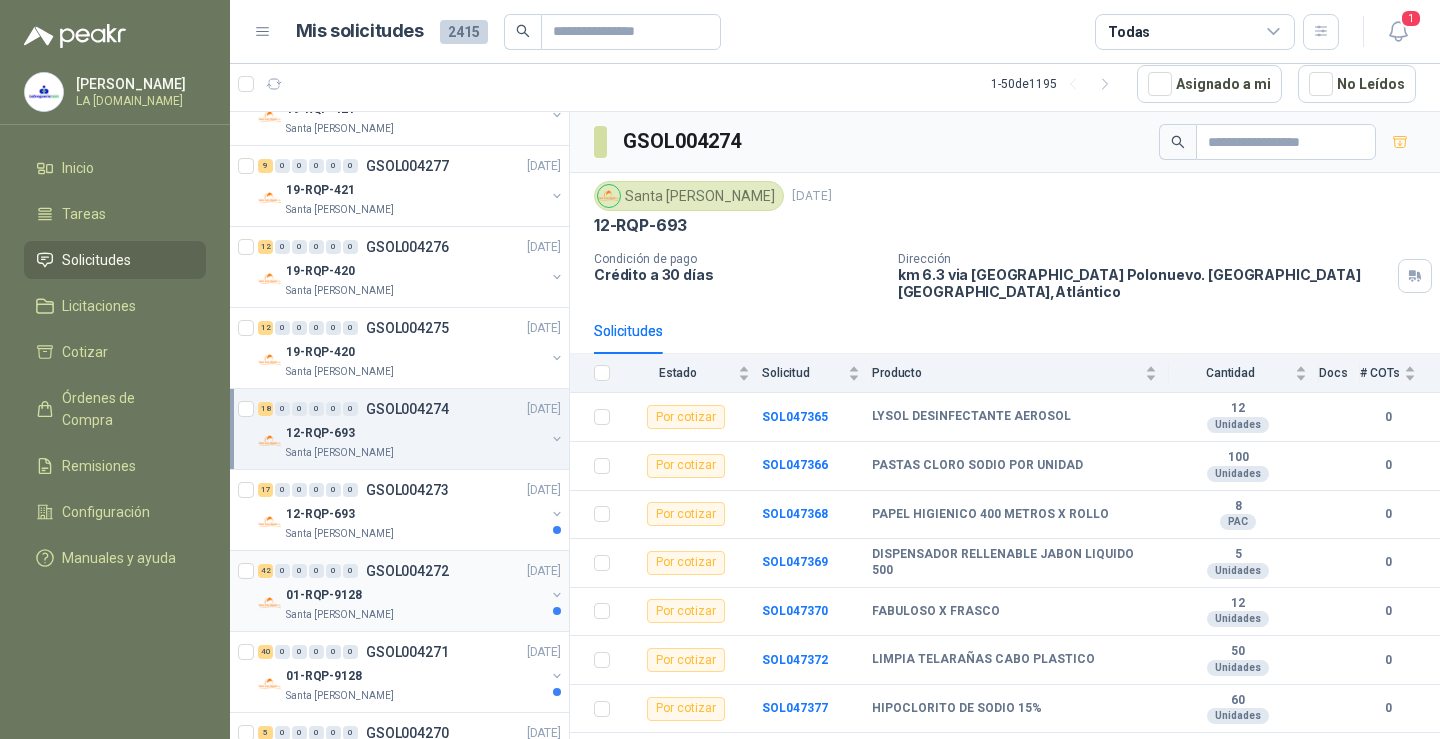 click on "01-RQP-9128" at bounding box center (415, 595) 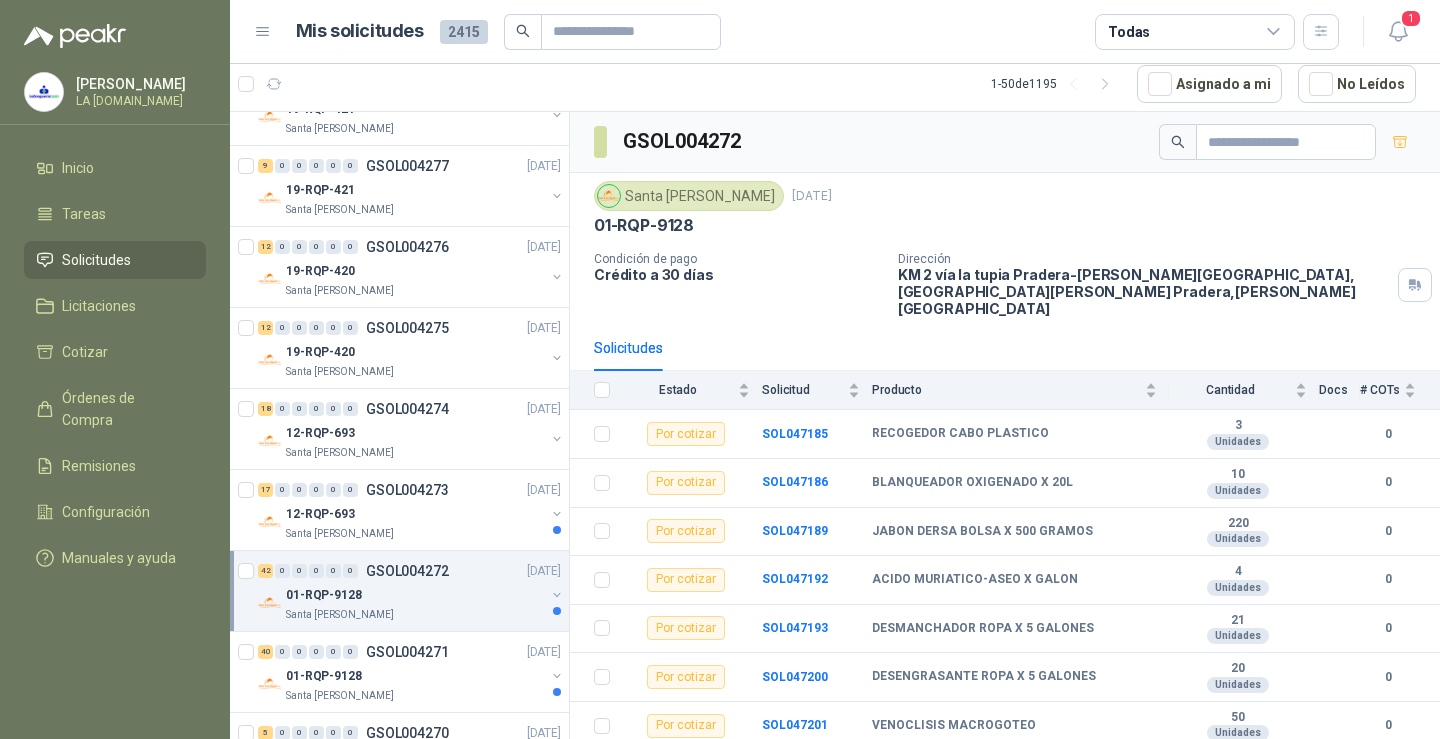 scroll, scrollTop: 1500, scrollLeft: 0, axis: vertical 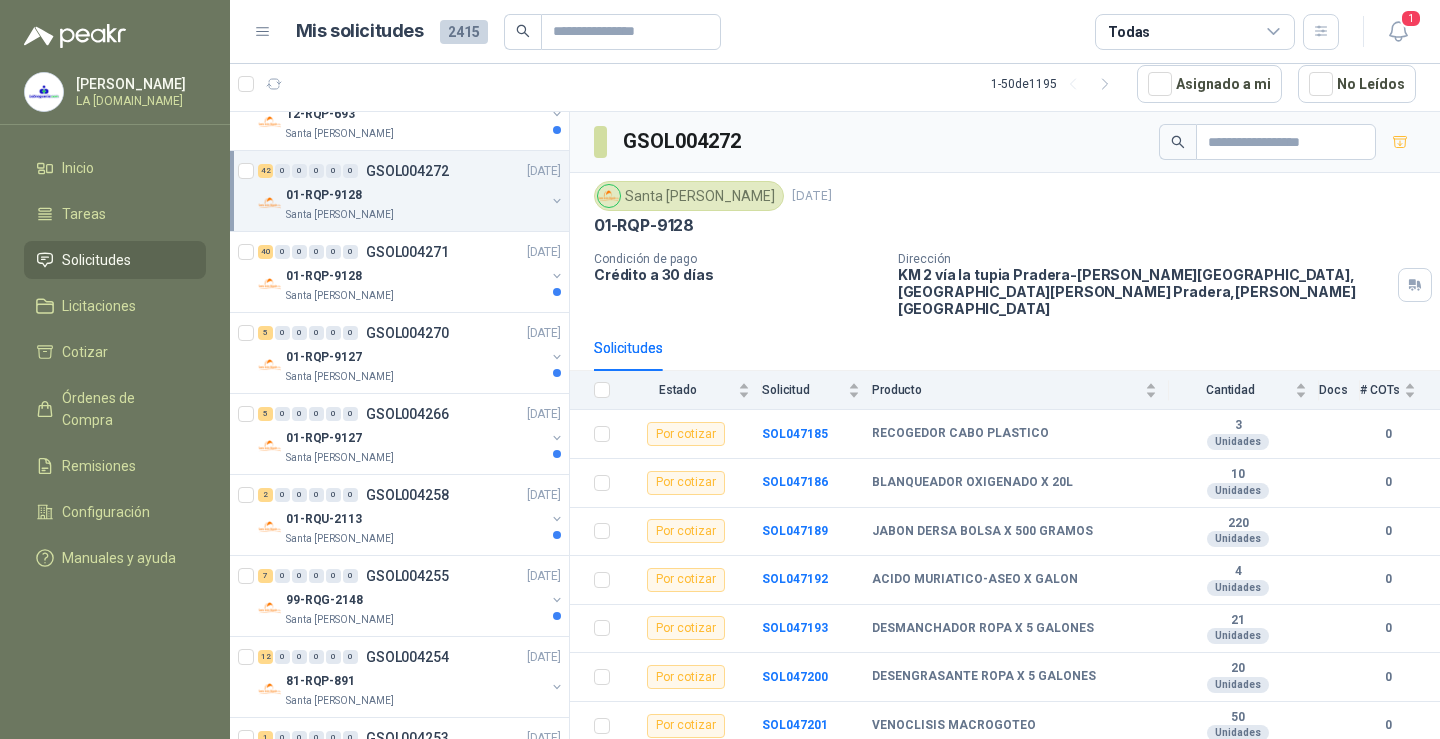 click on "Santa [PERSON_NAME]" at bounding box center [415, 215] 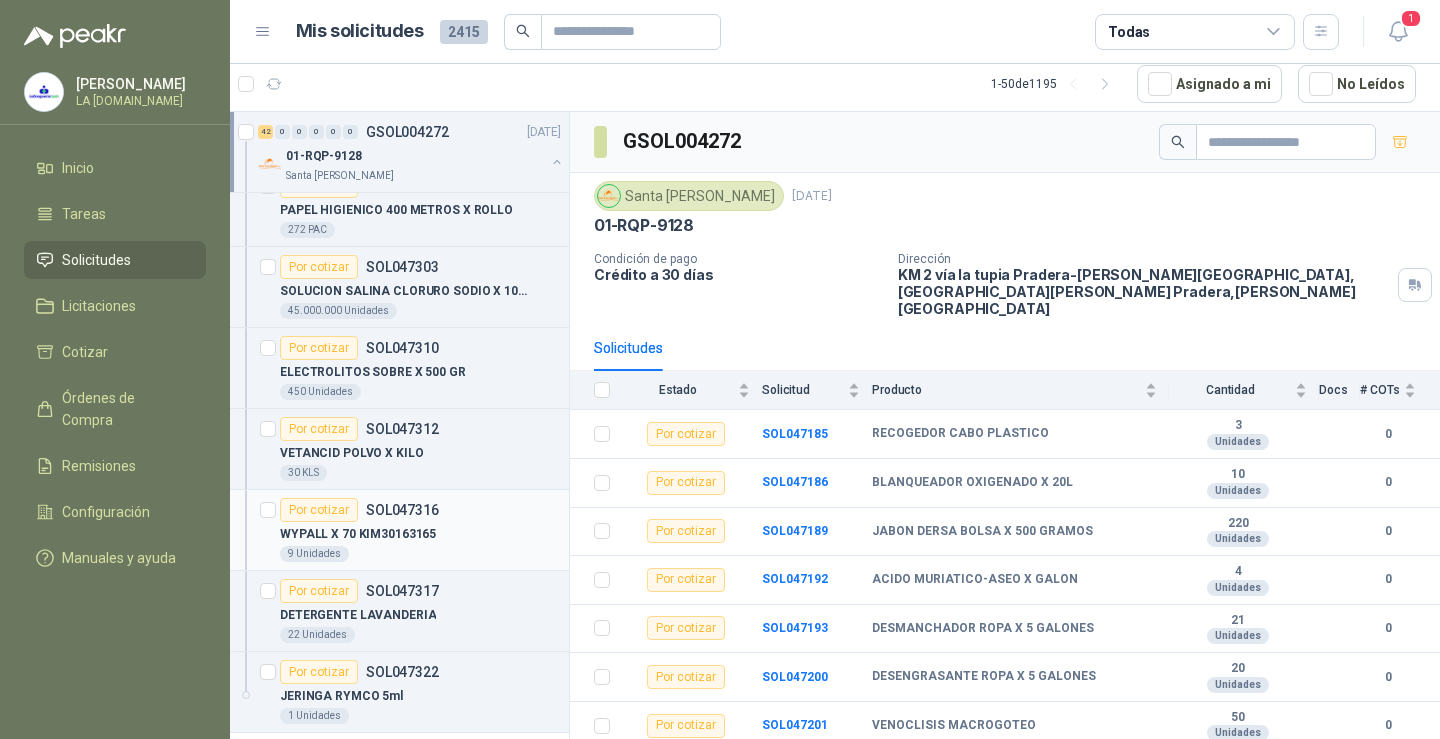 scroll, scrollTop: 4400, scrollLeft: 0, axis: vertical 